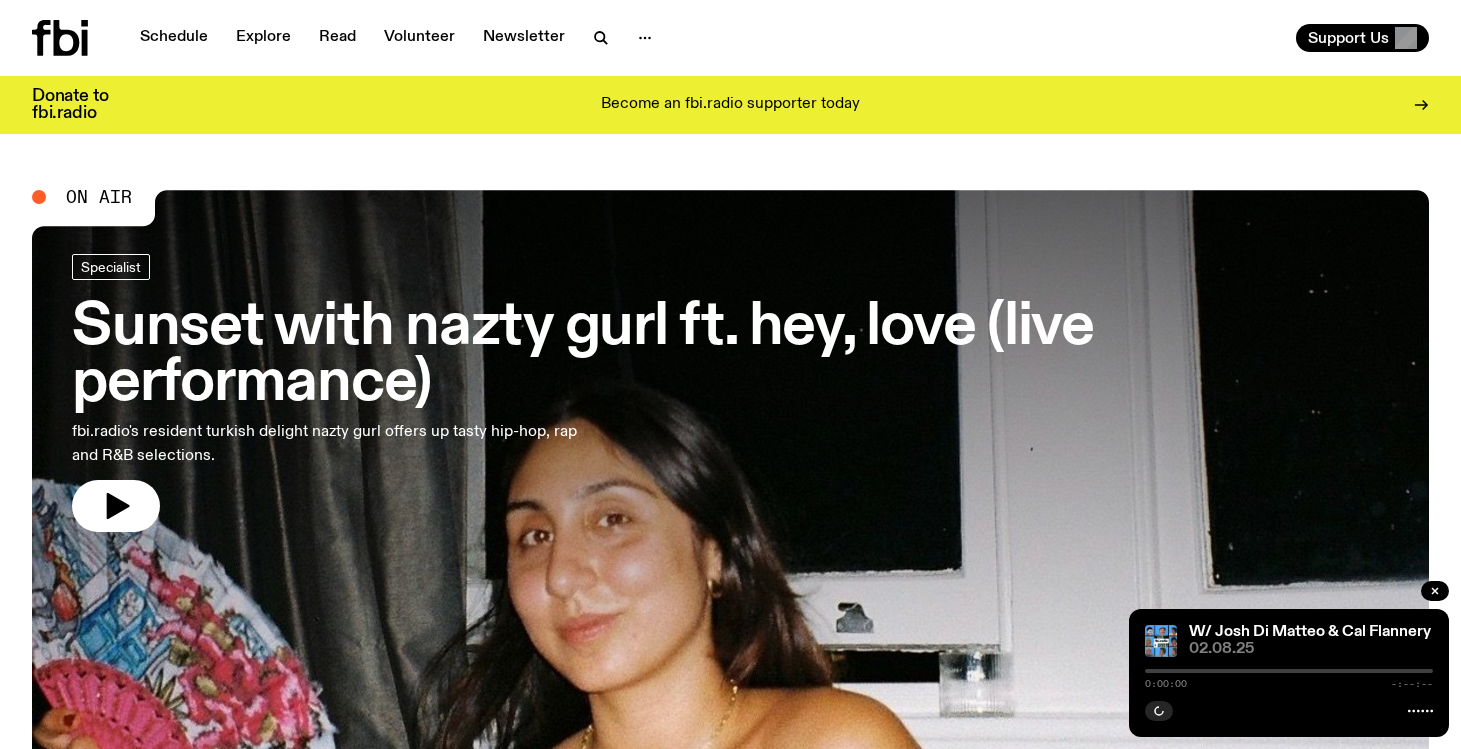 scroll, scrollTop: 0, scrollLeft: 0, axis: both 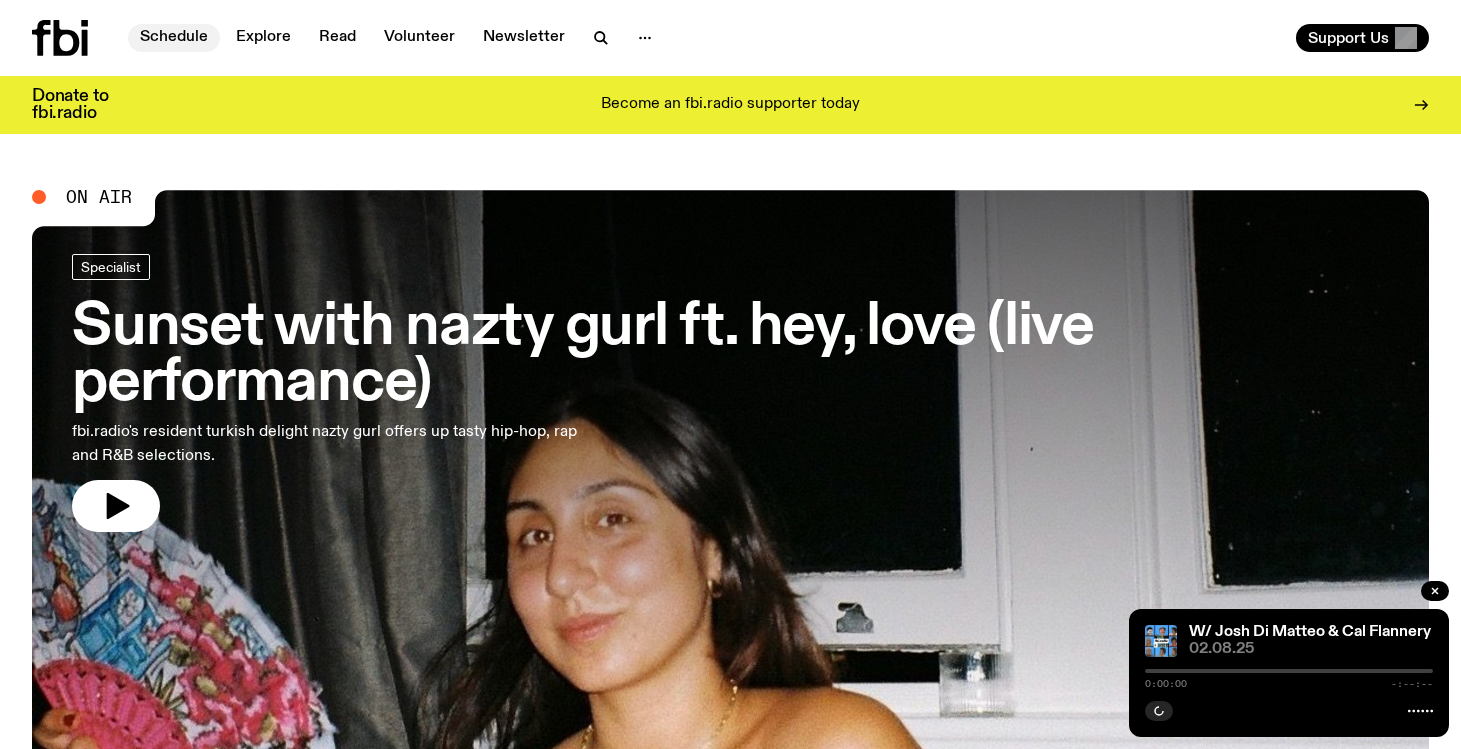 click on "Schedule" at bounding box center (174, 38) 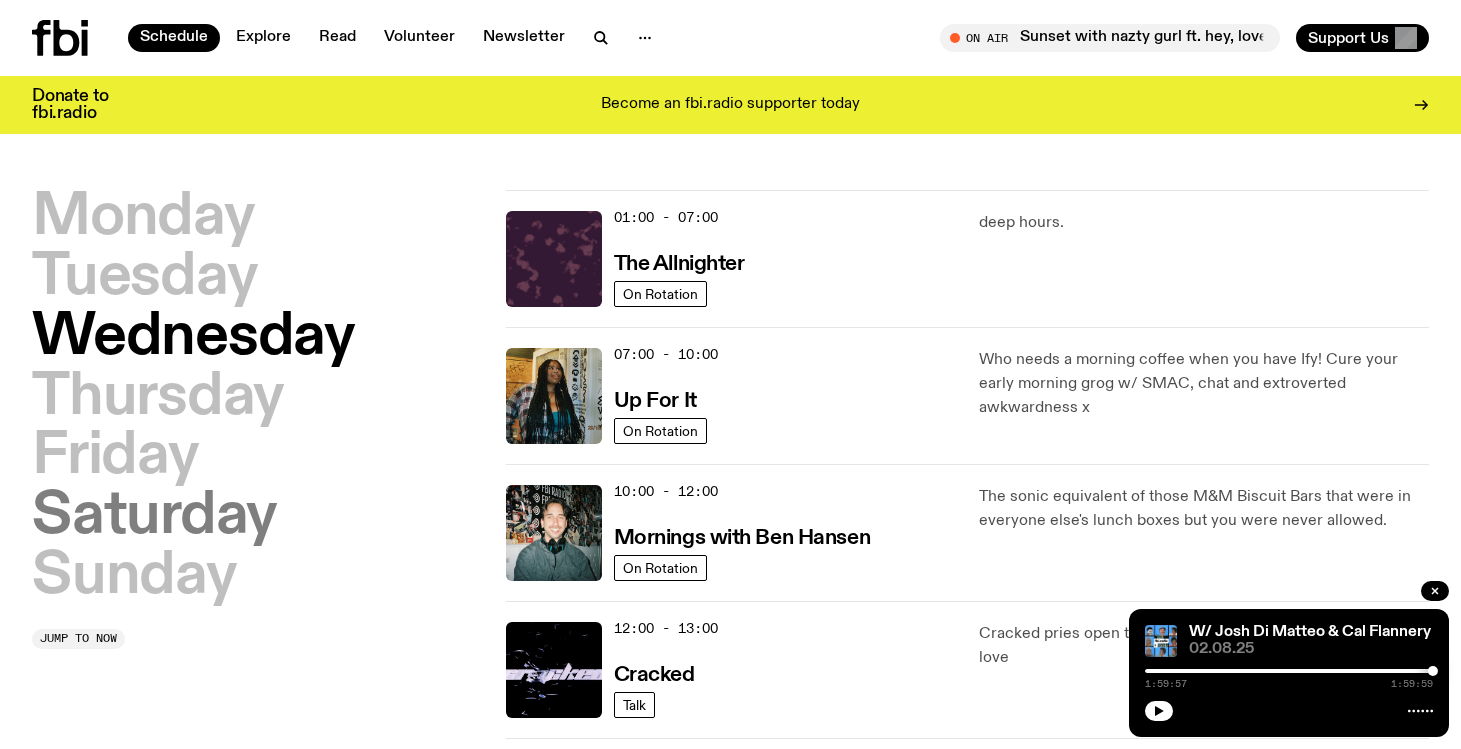 click on "Saturday" at bounding box center [154, 517] 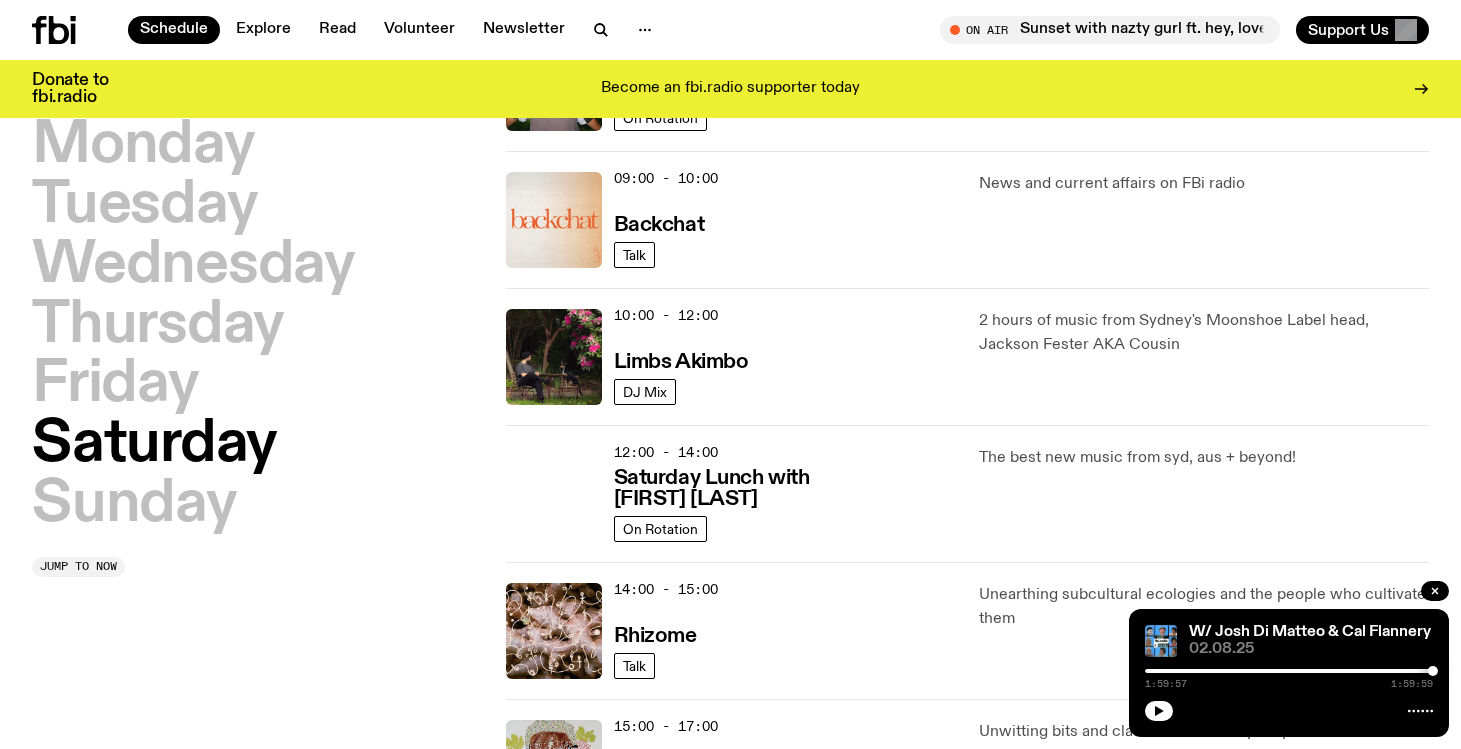 scroll, scrollTop: 535, scrollLeft: 0, axis: vertical 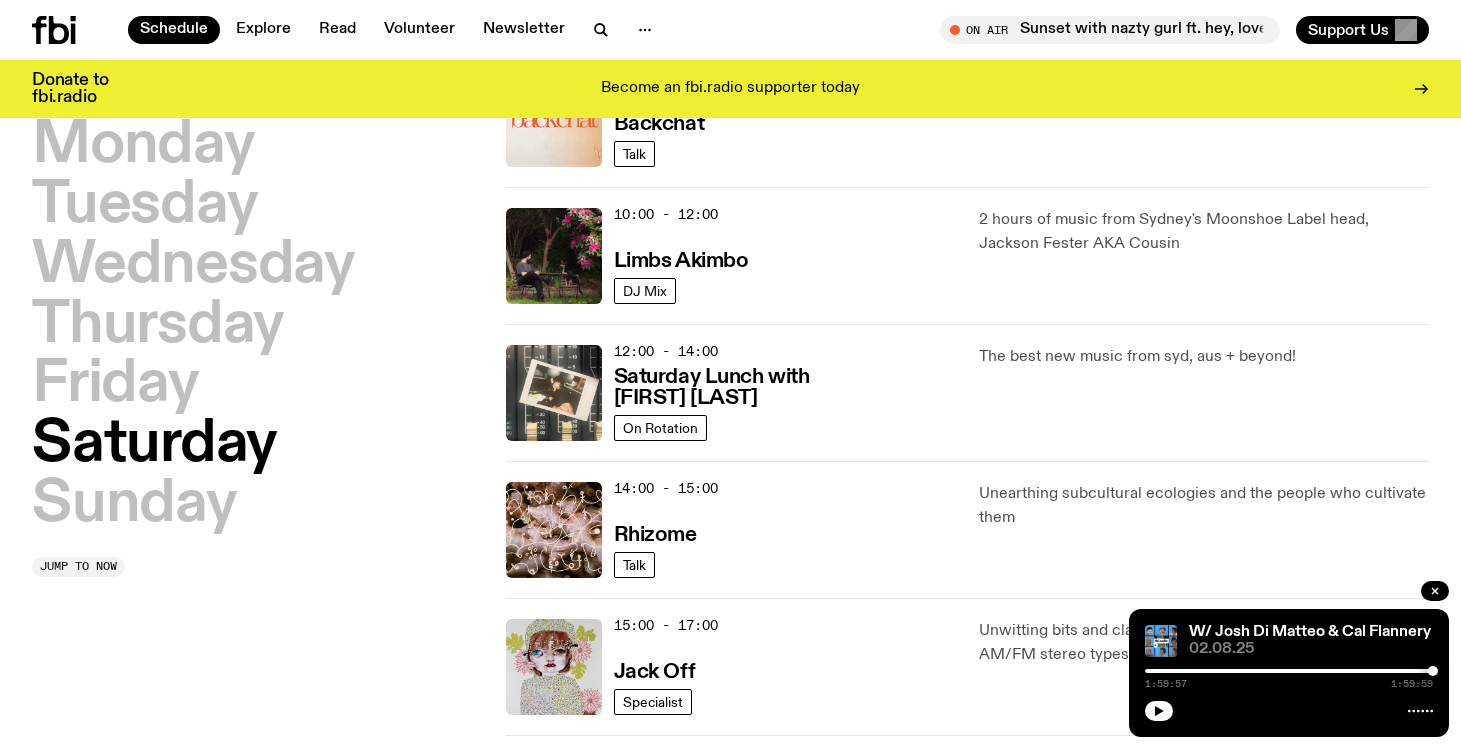 click on "Saturday Lunch with [FIRST] [LAST]" at bounding box center [785, 388] 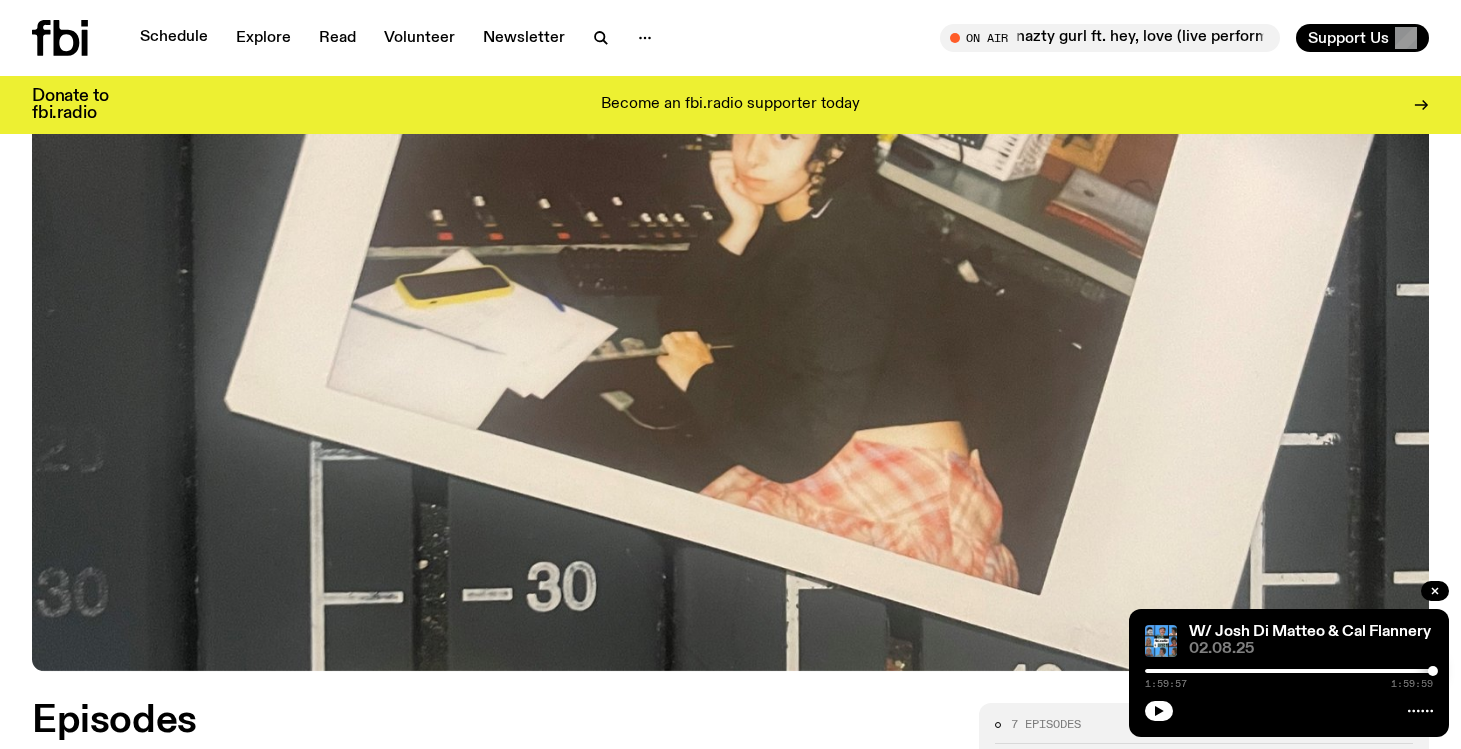 scroll, scrollTop: 0, scrollLeft: 0, axis: both 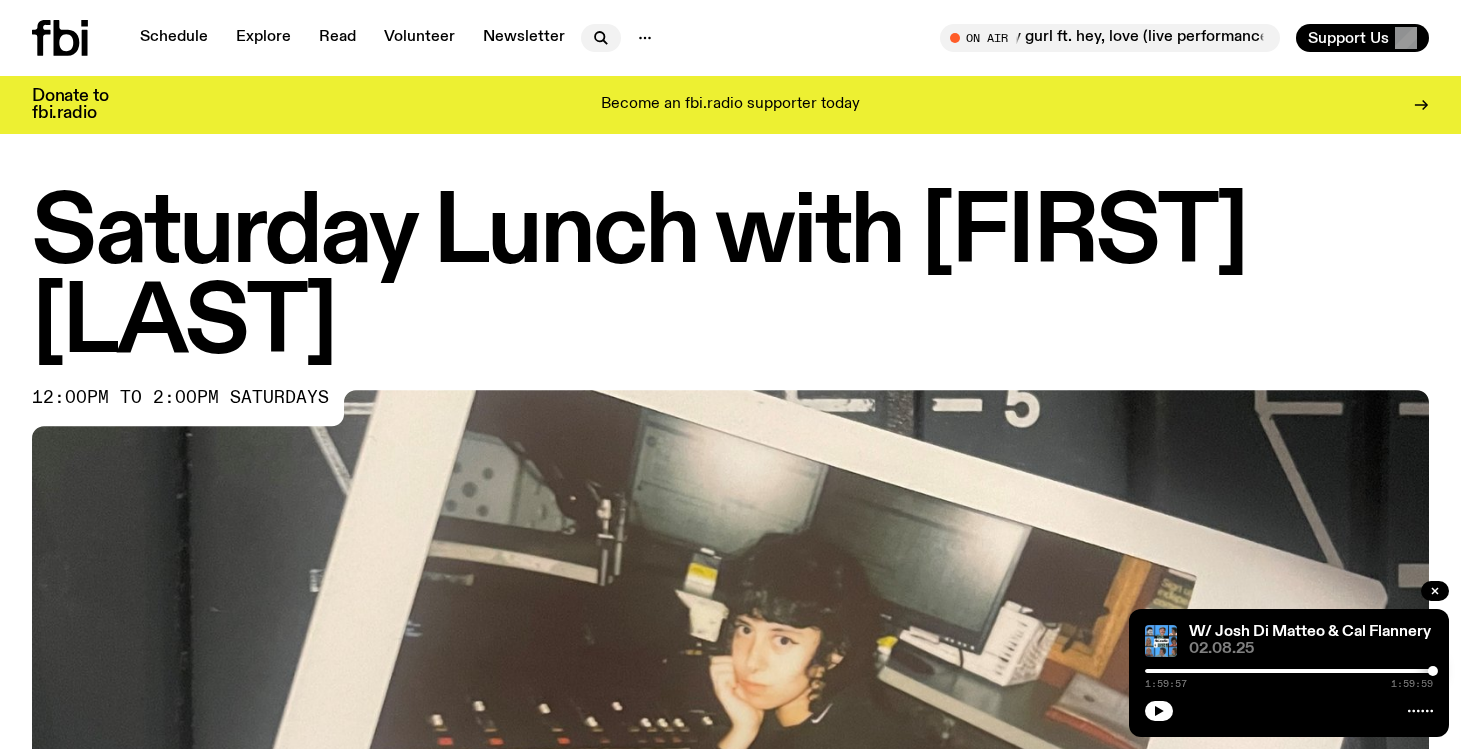 click 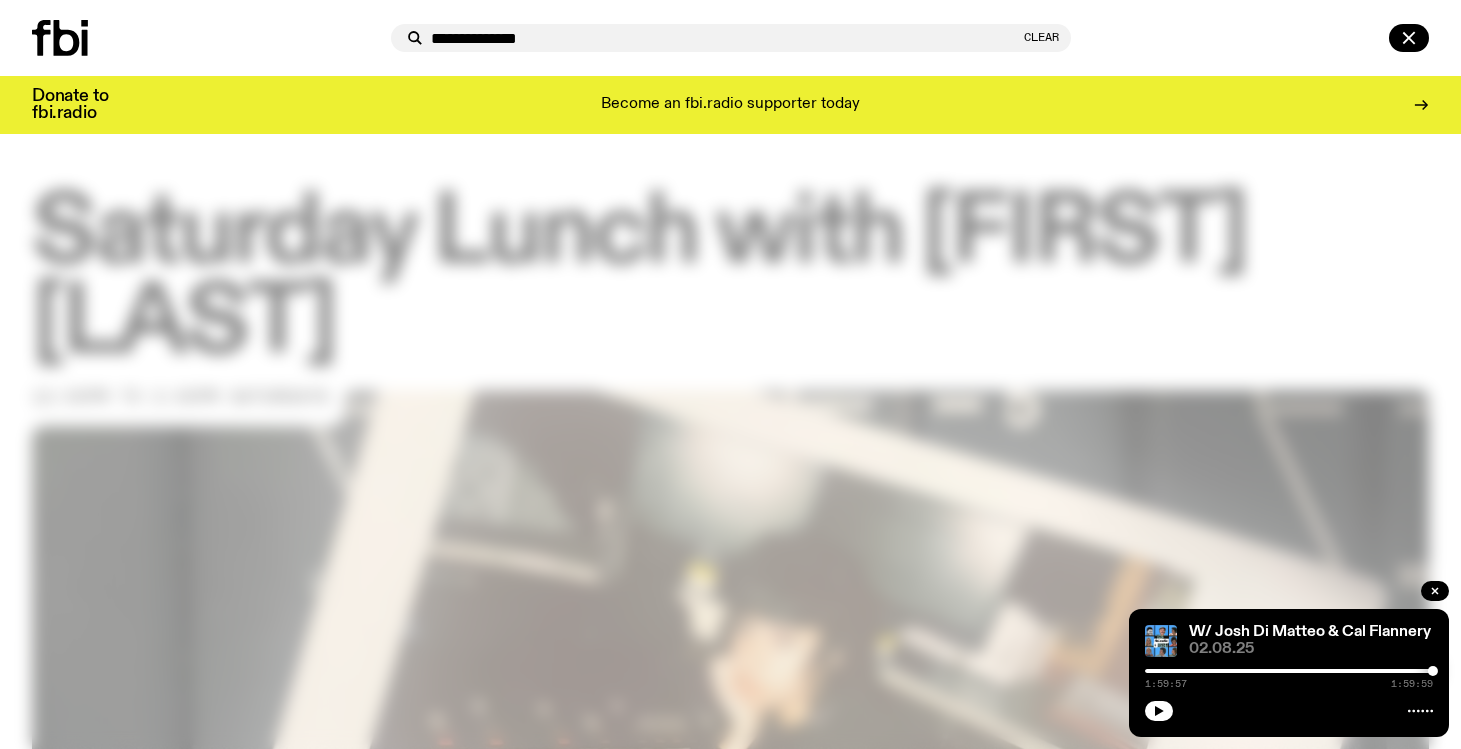 type on "**********" 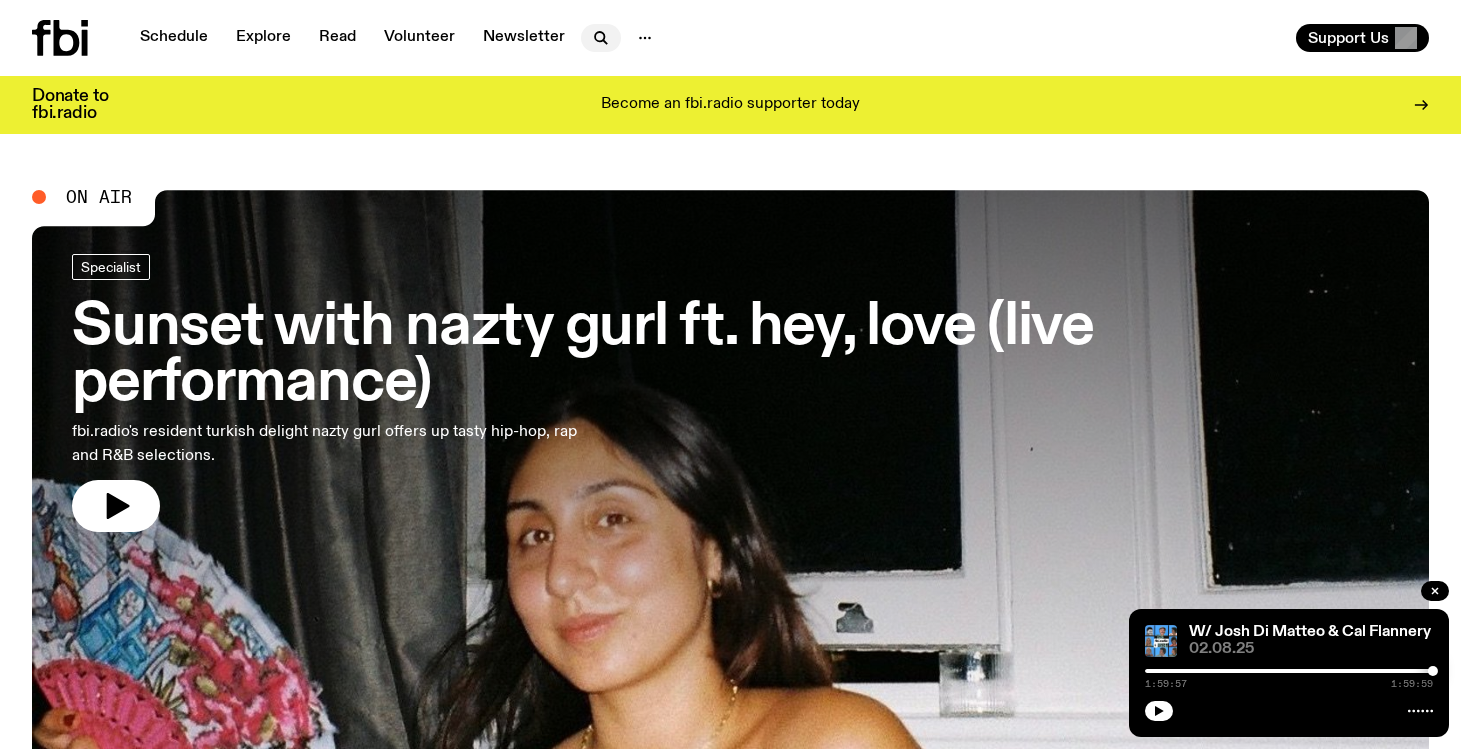 click 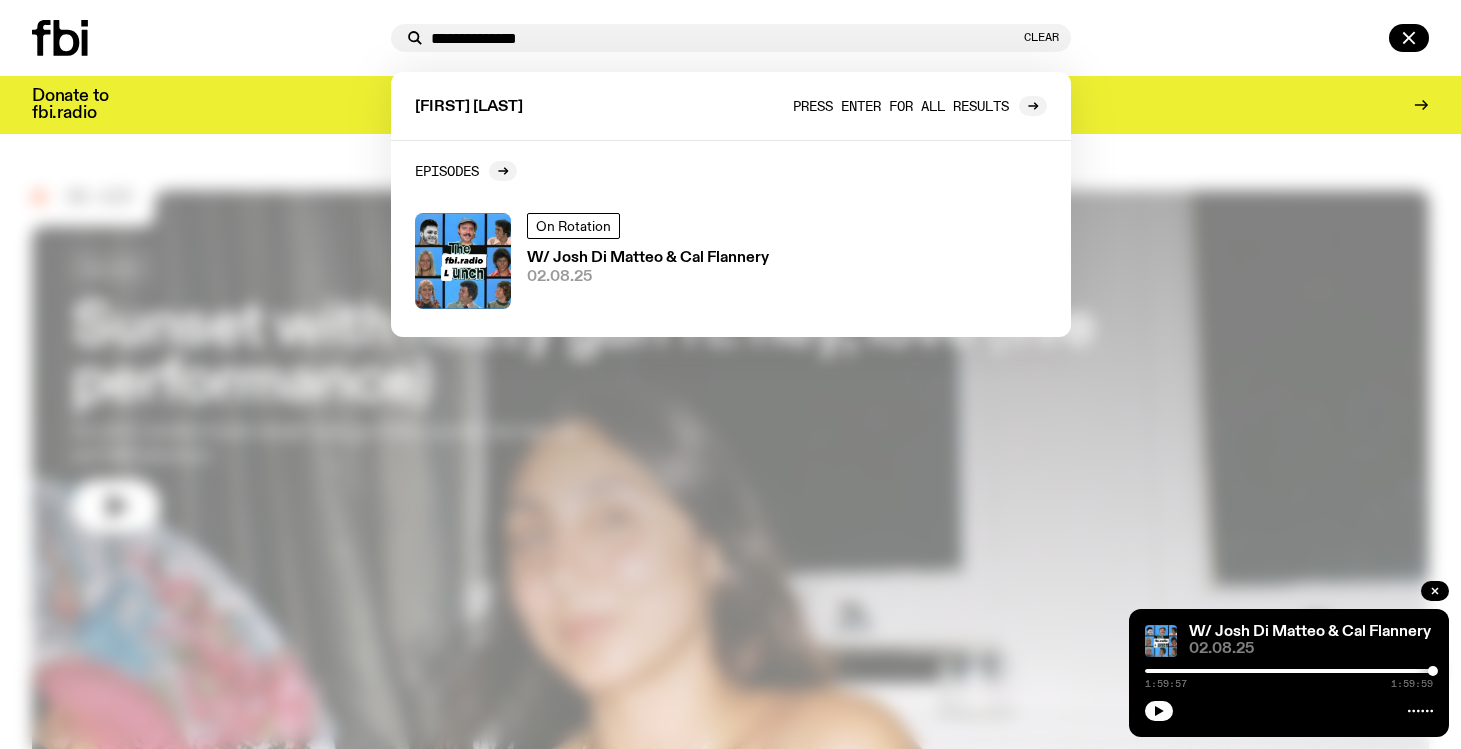 type on "**********" 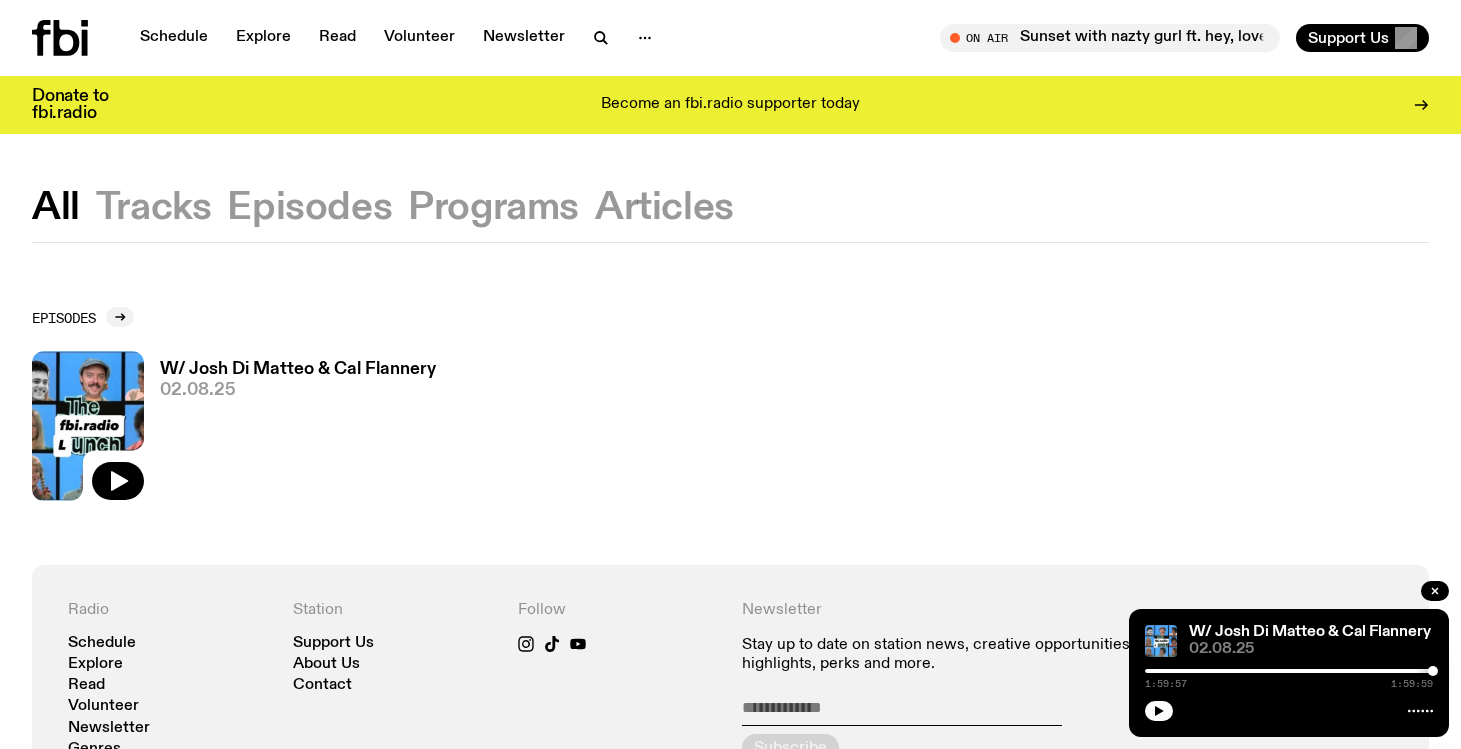 click on "Tracks" 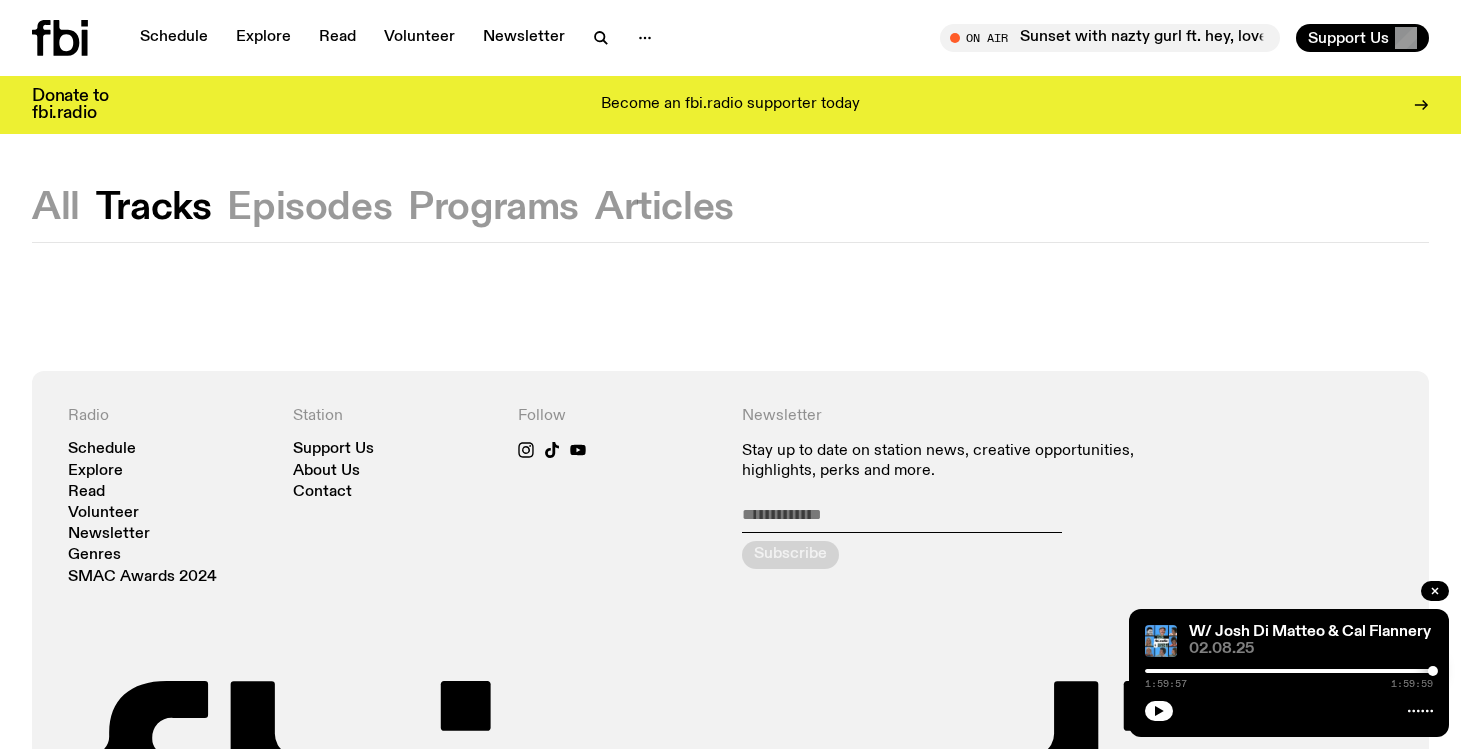 click on "Episodes" 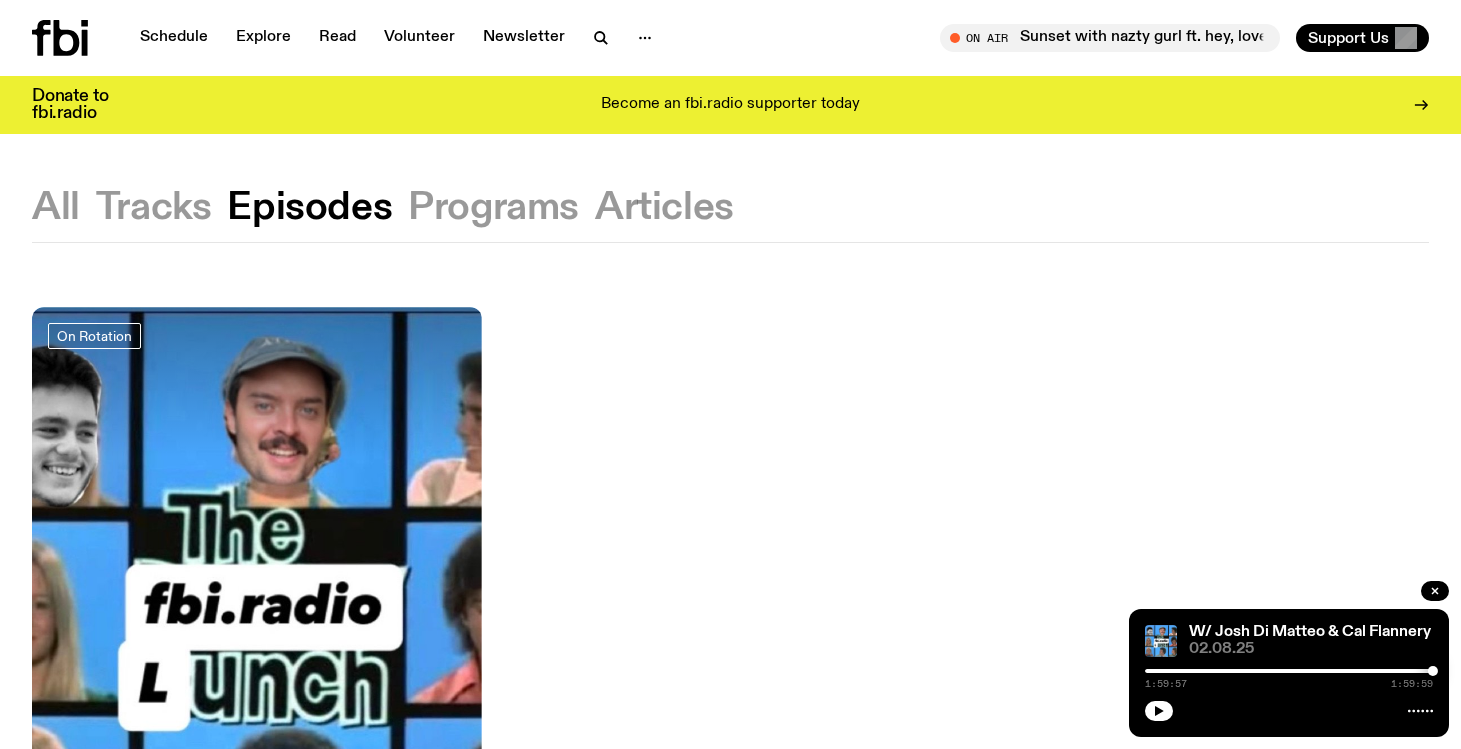 click on "Programs" 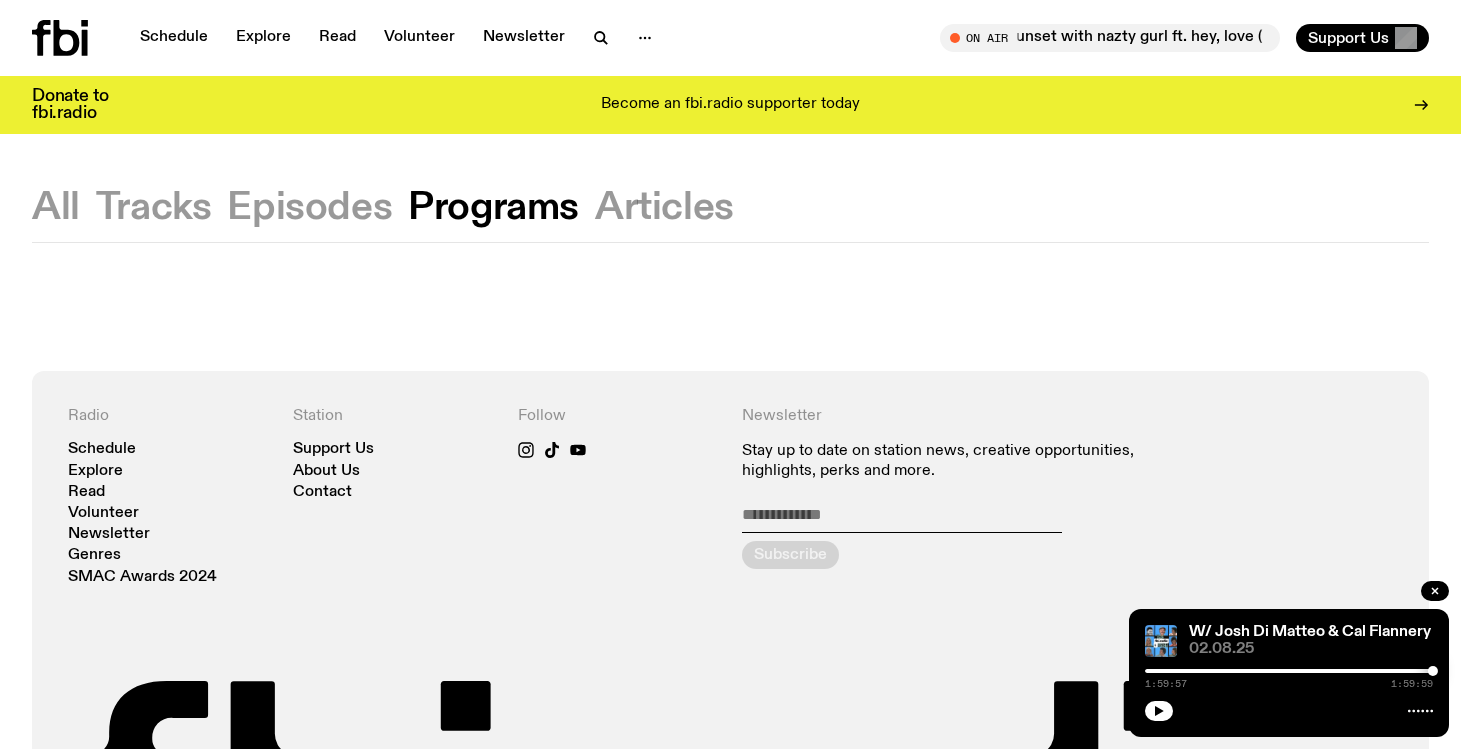 click on "Articles" 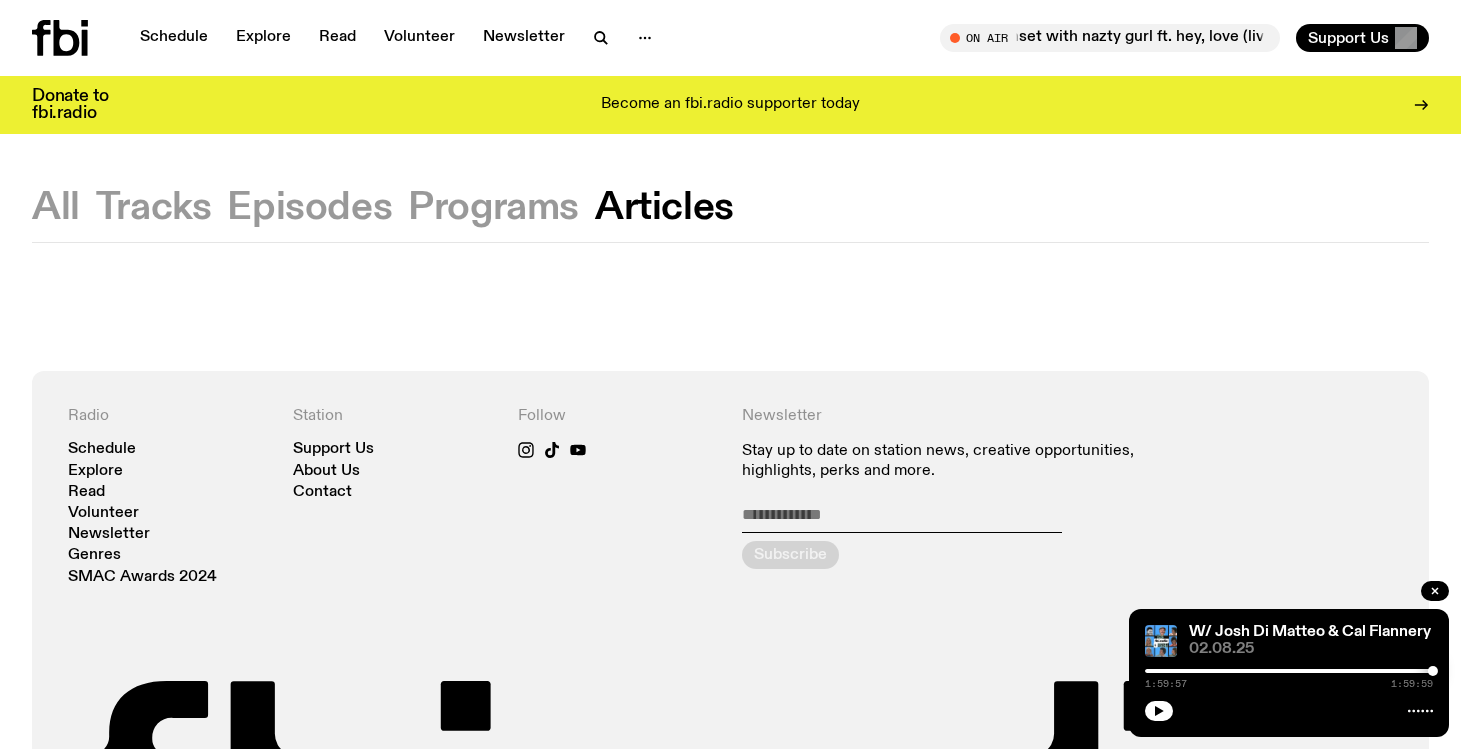 click on "Tracks" 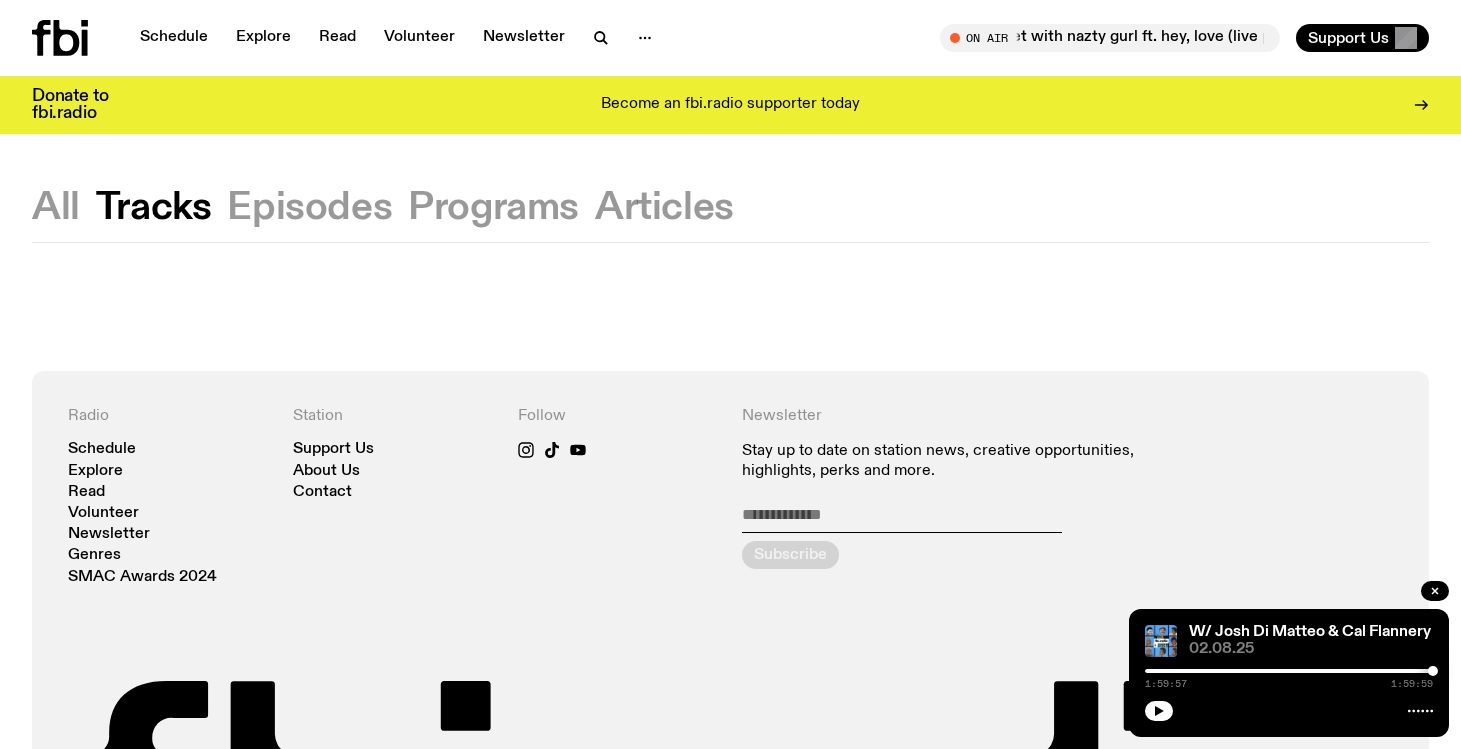 click on "Episodes" 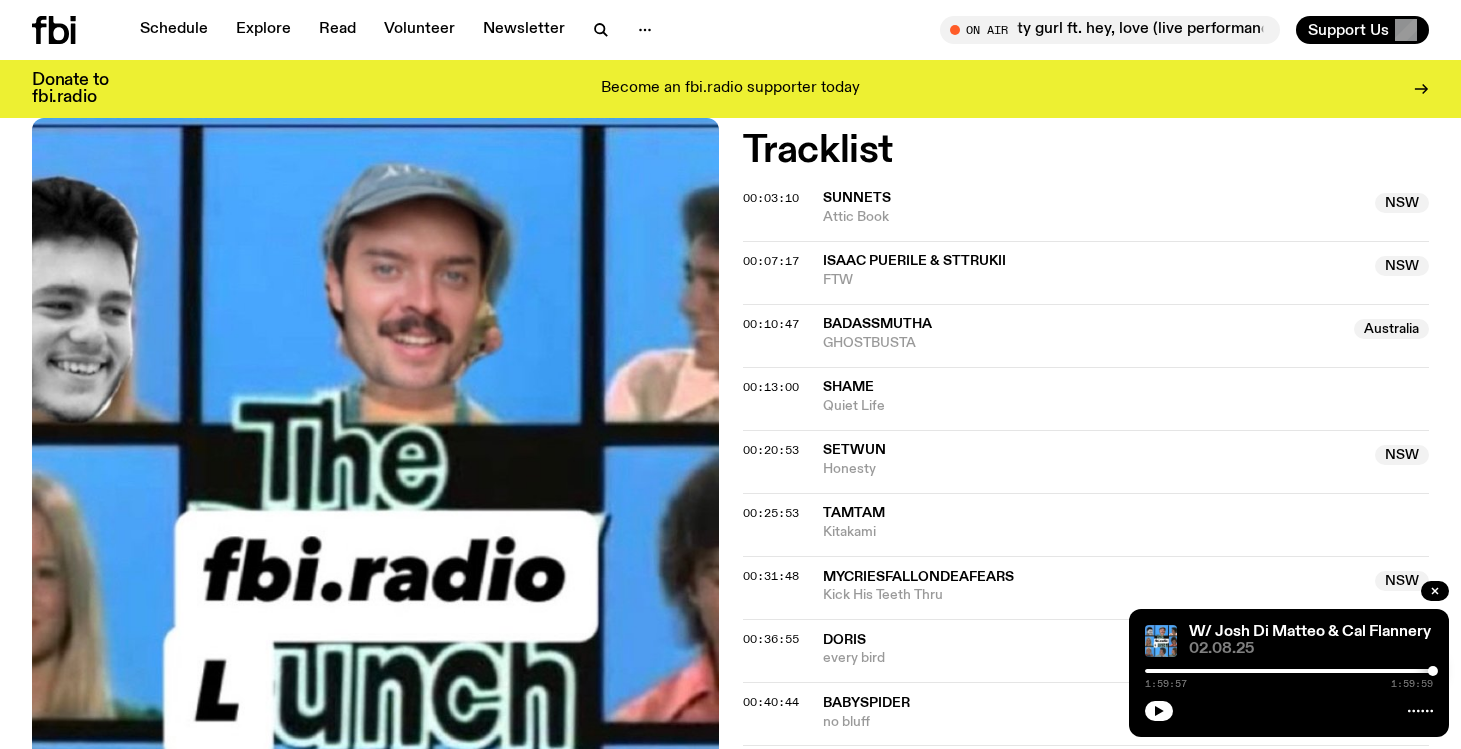scroll, scrollTop: 827, scrollLeft: 0, axis: vertical 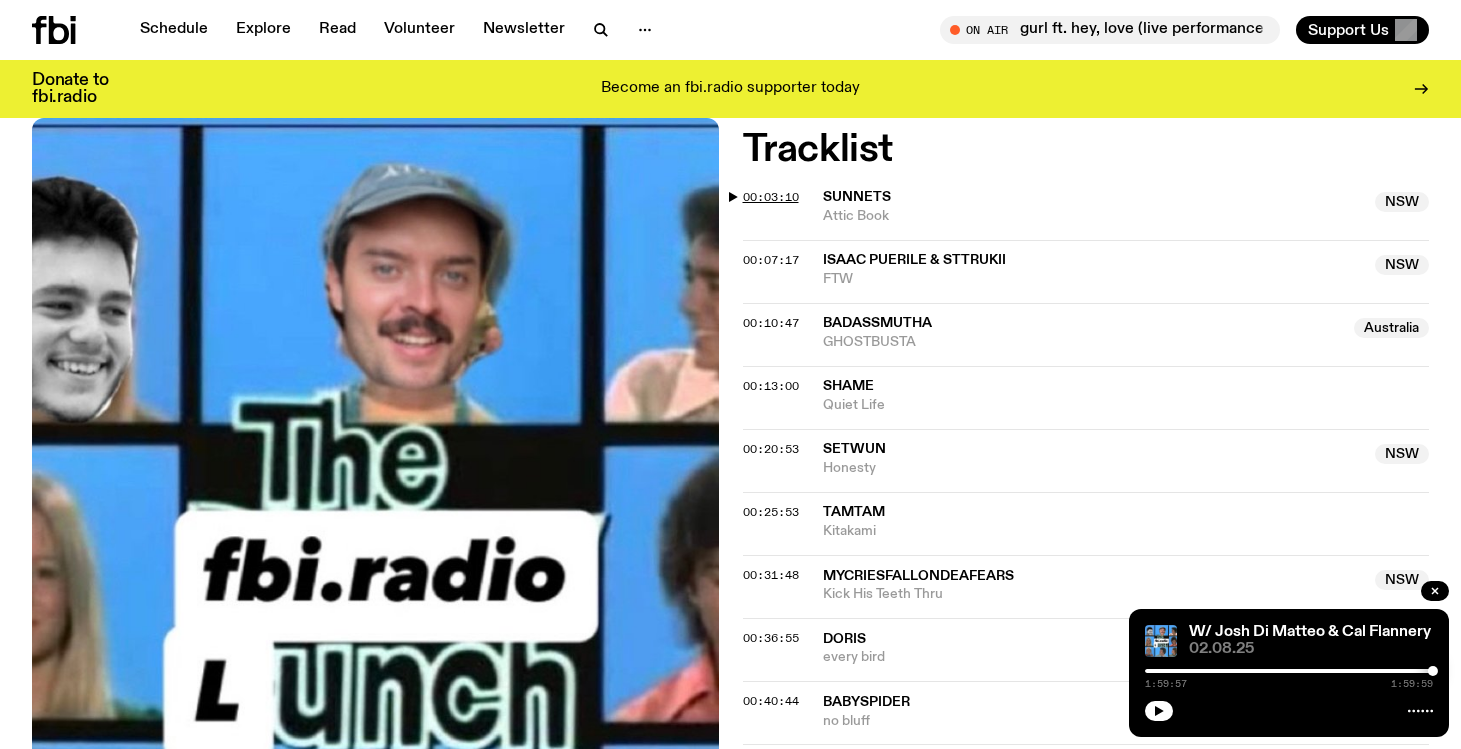 click on "00:03:10" at bounding box center (771, 197) 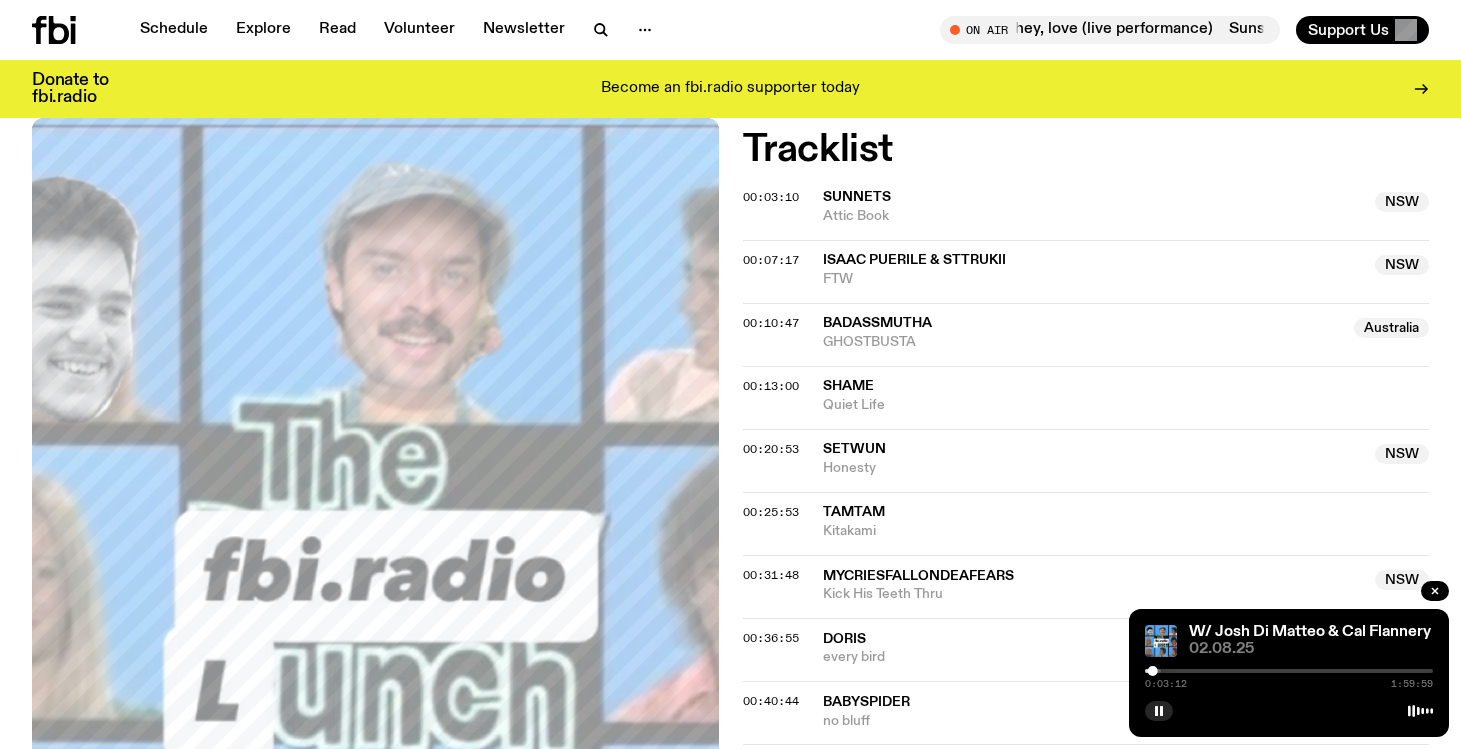 click on "0:03:12 1:59:59" at bounding box center (1289, 677) 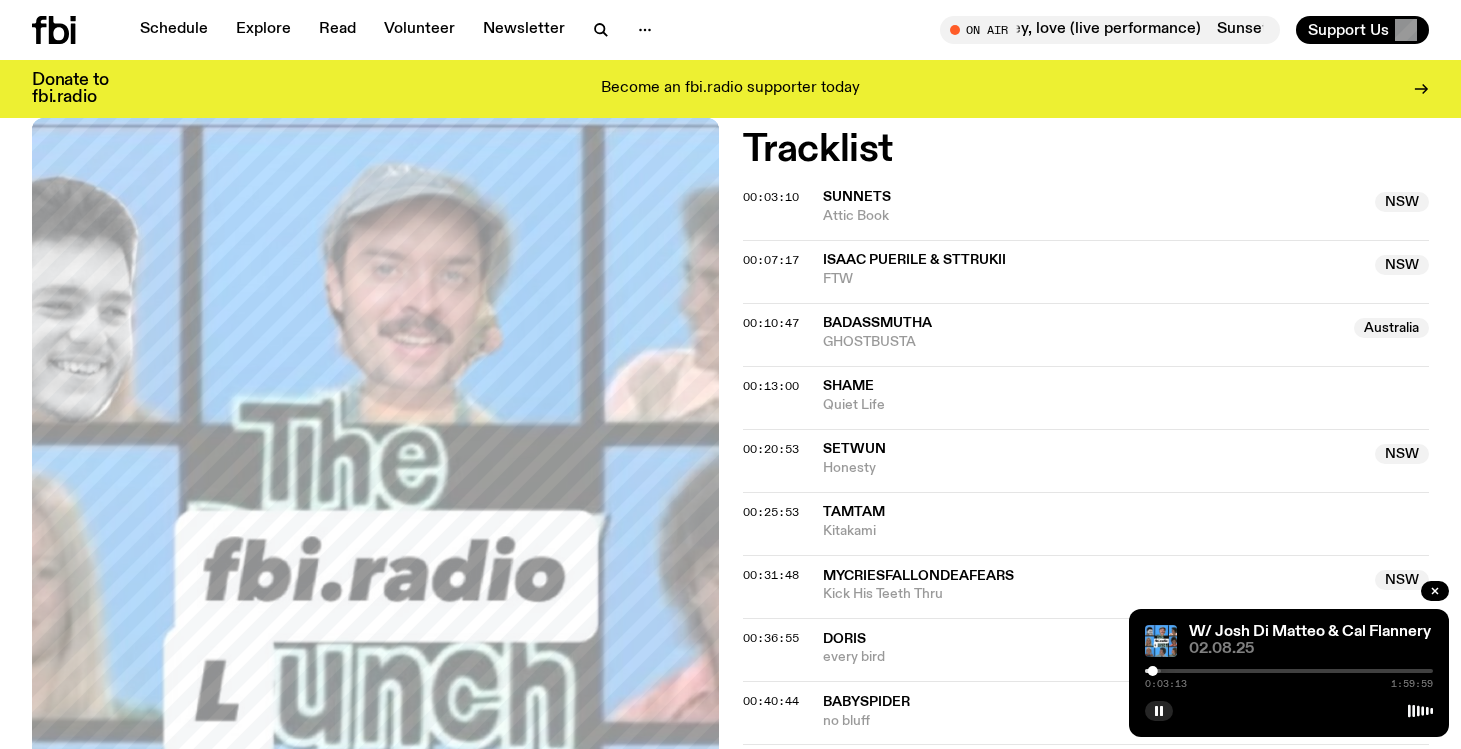 click at bounding box center [1153, 671] 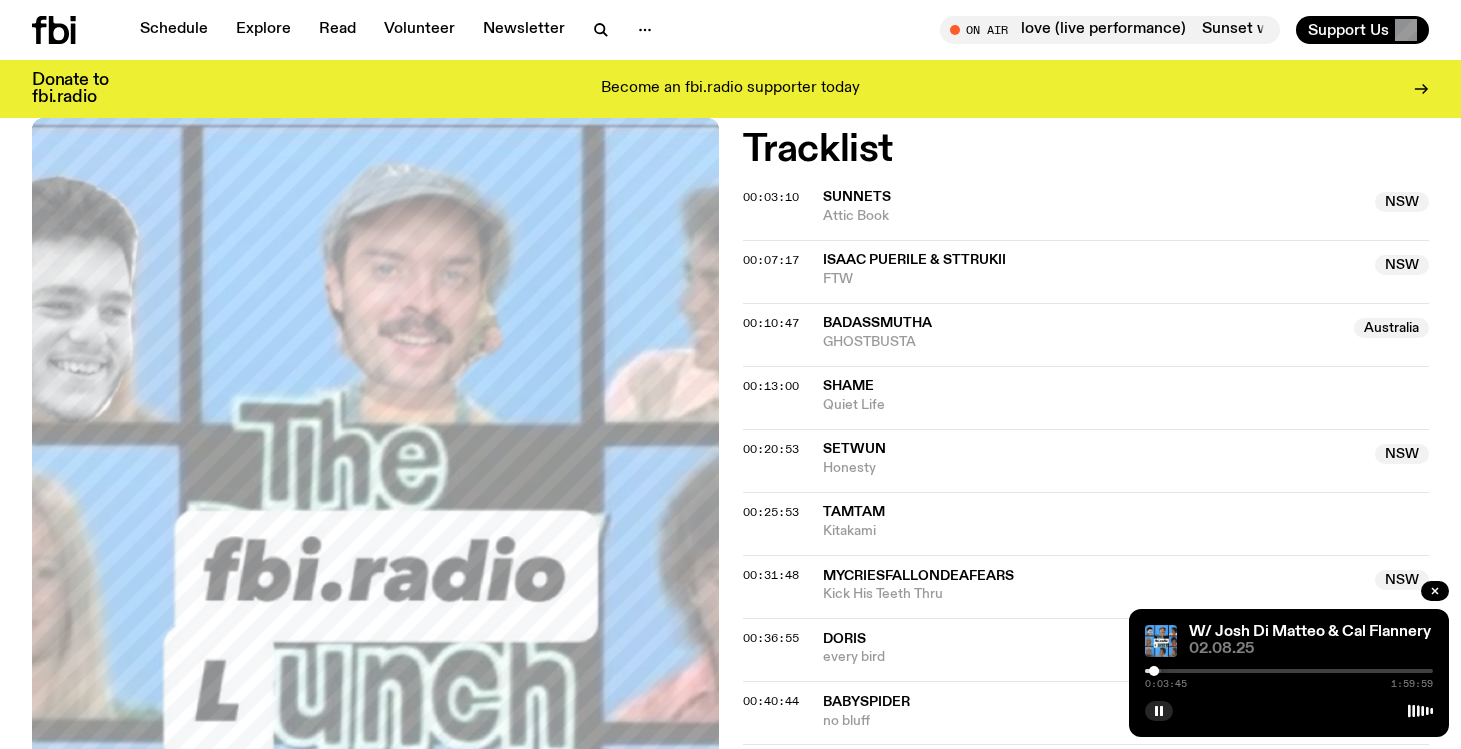 click at bounding box center (1154, 671) 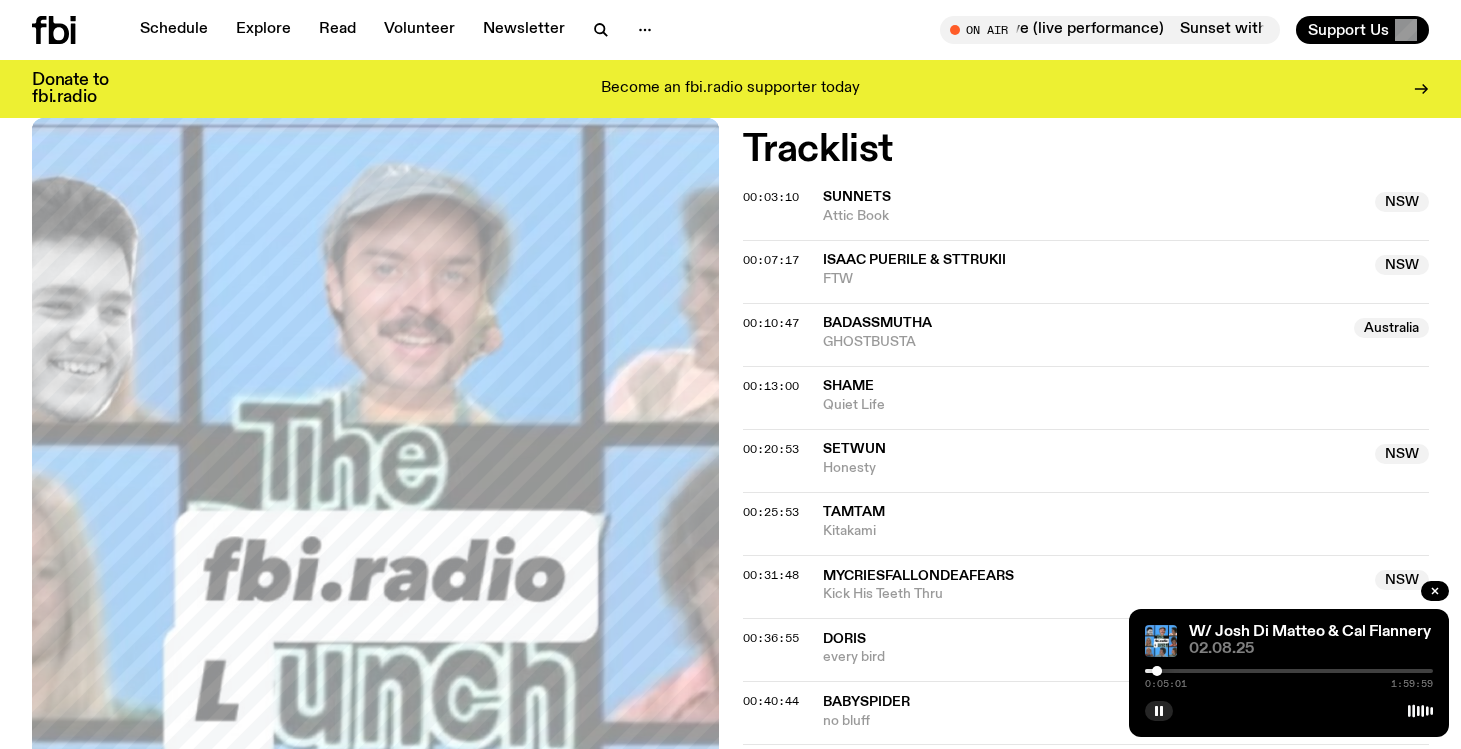 click at bounding box center [1157, 671] 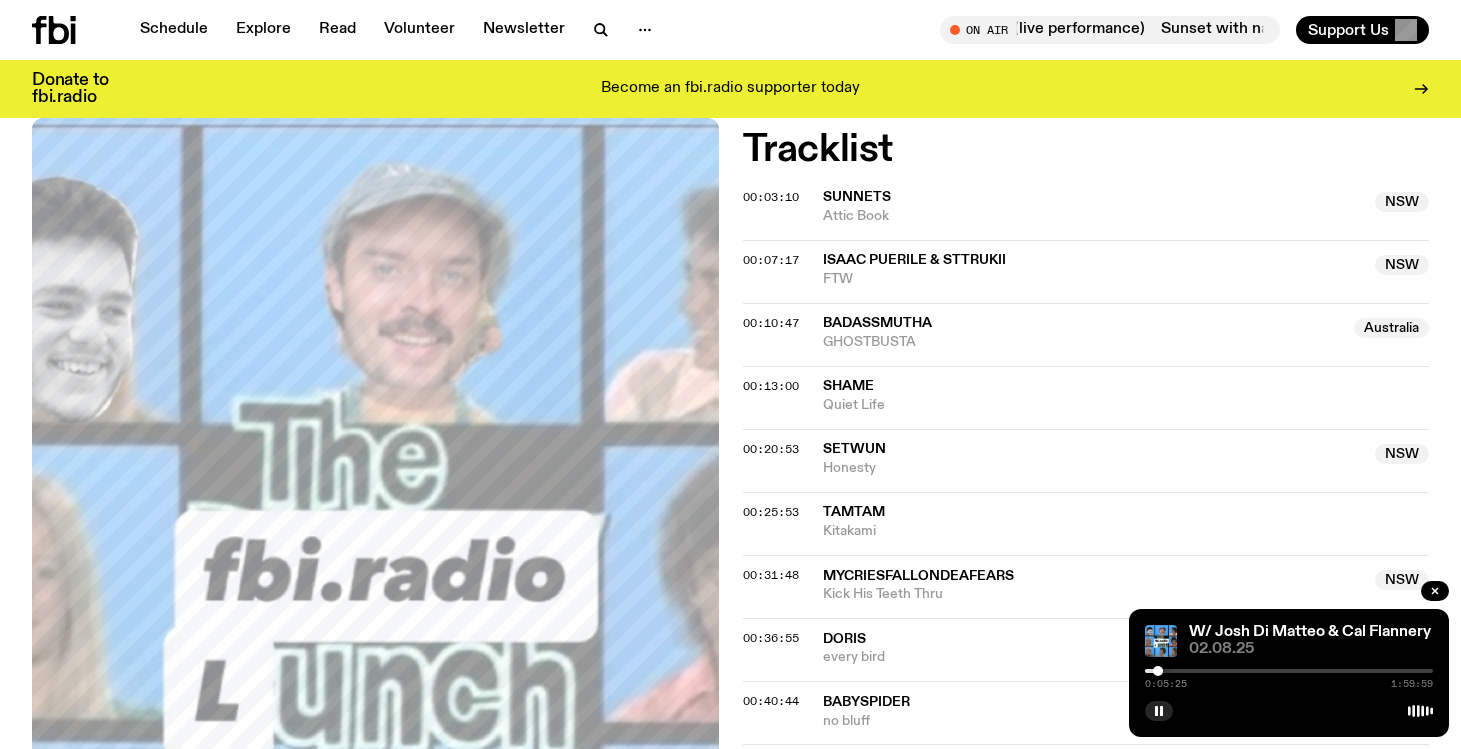 click at bounding box center (1158, 671) 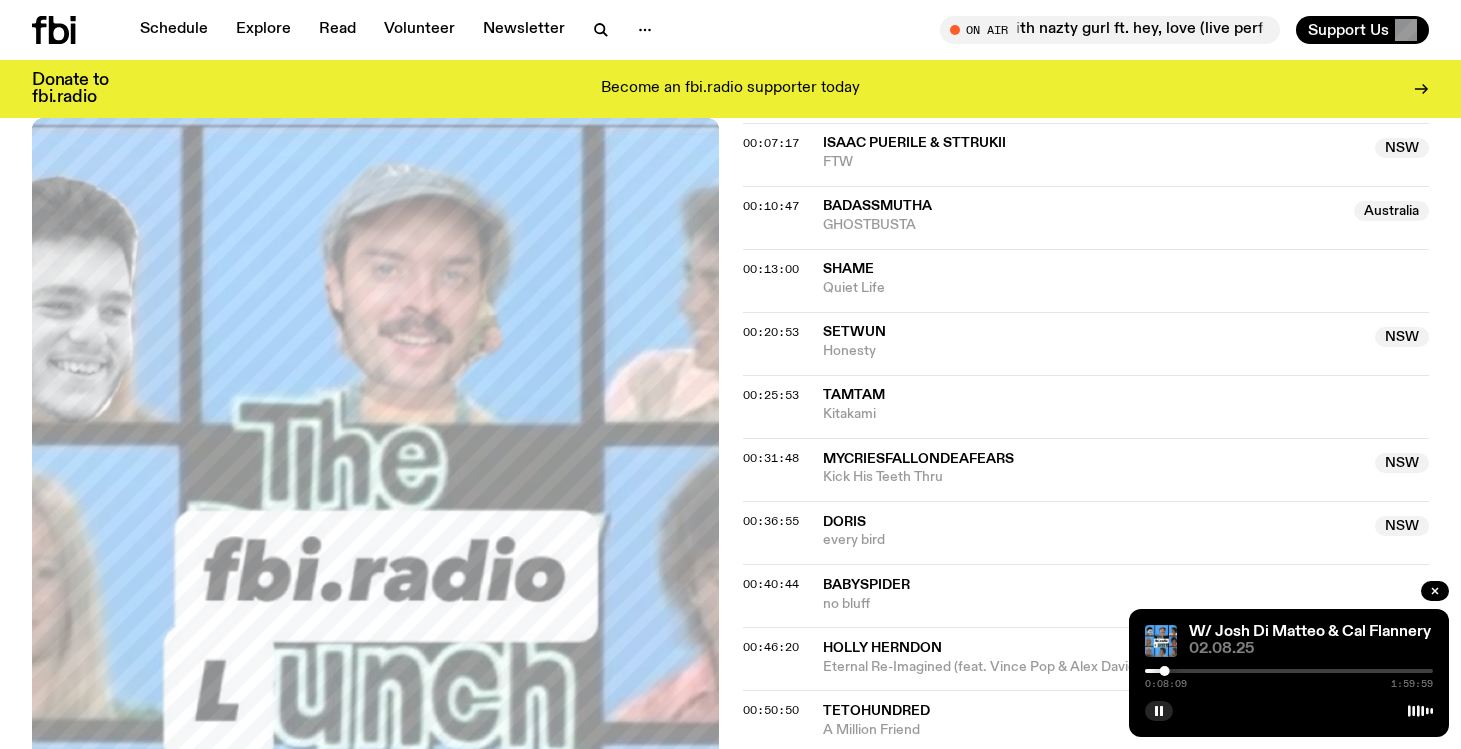 scroll, scrollTop: 949, scrollLeft: 0, axis: vertical 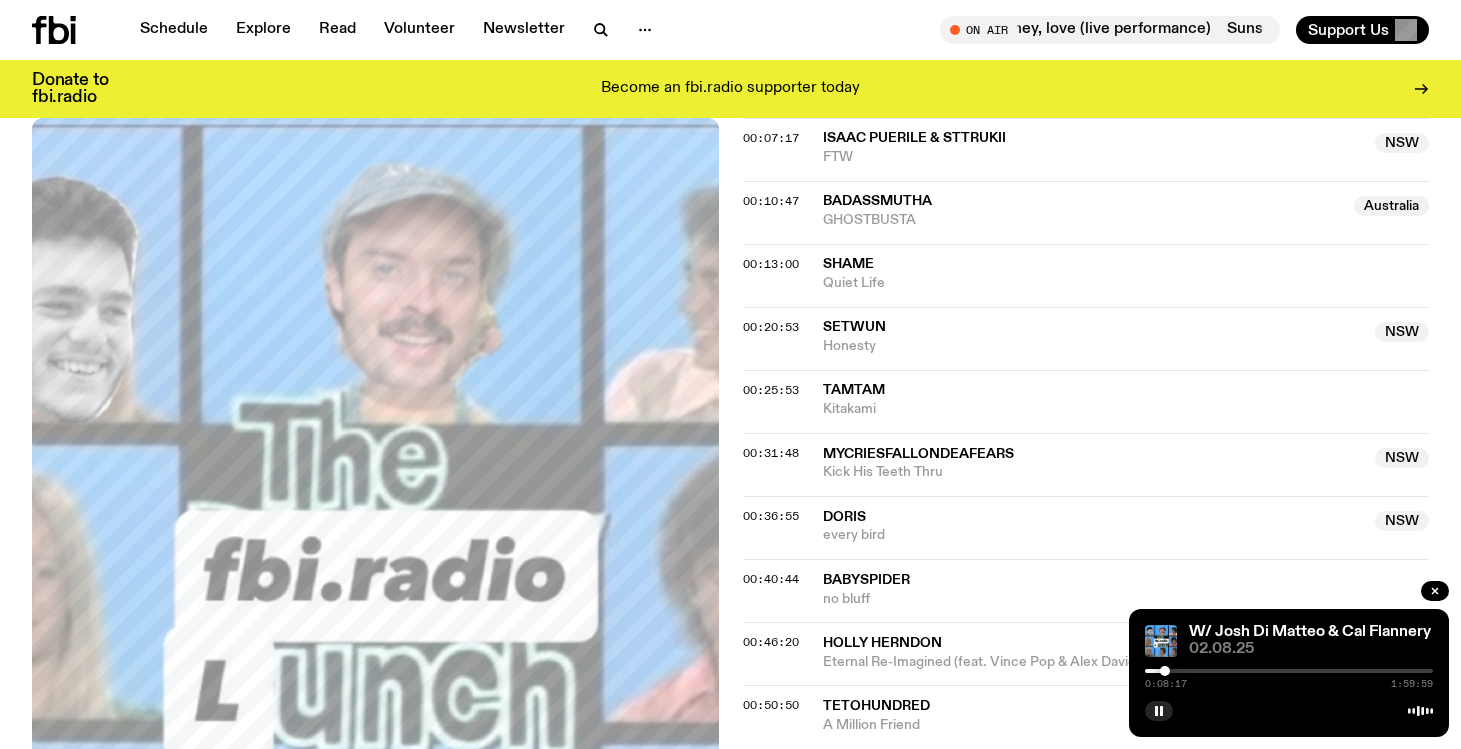 click on "TAMTAM" 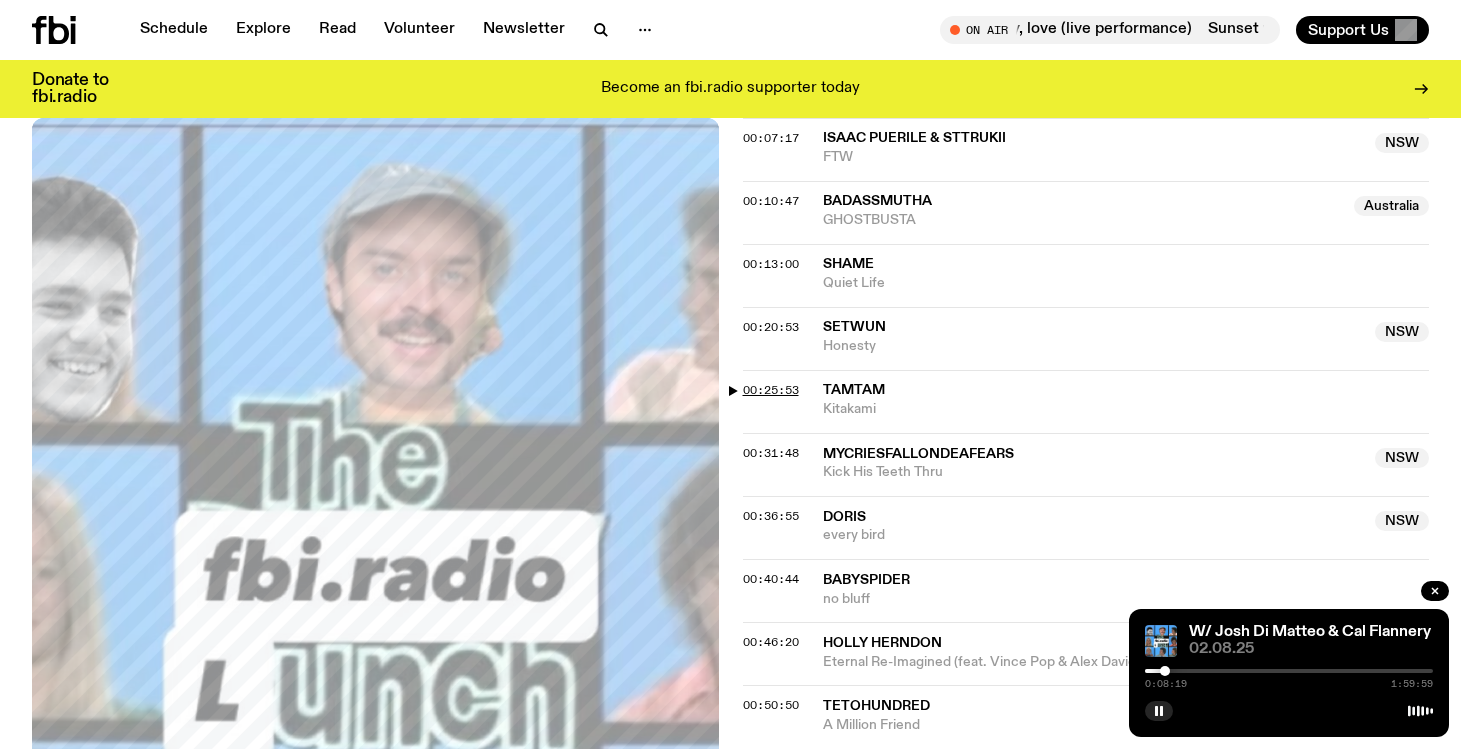 click on "00:25:53" at bounding box center (771, 390) 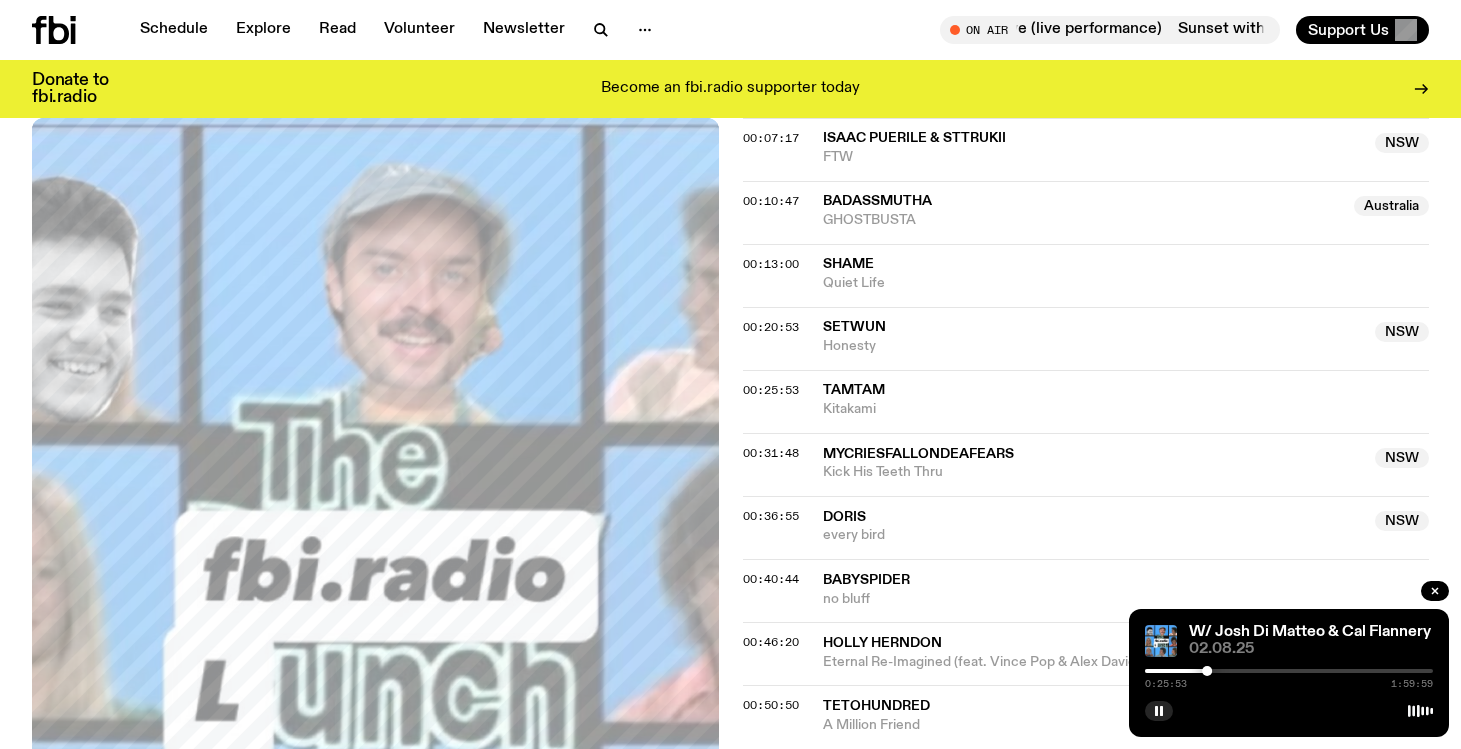 click at bounding box center [1207, 671] 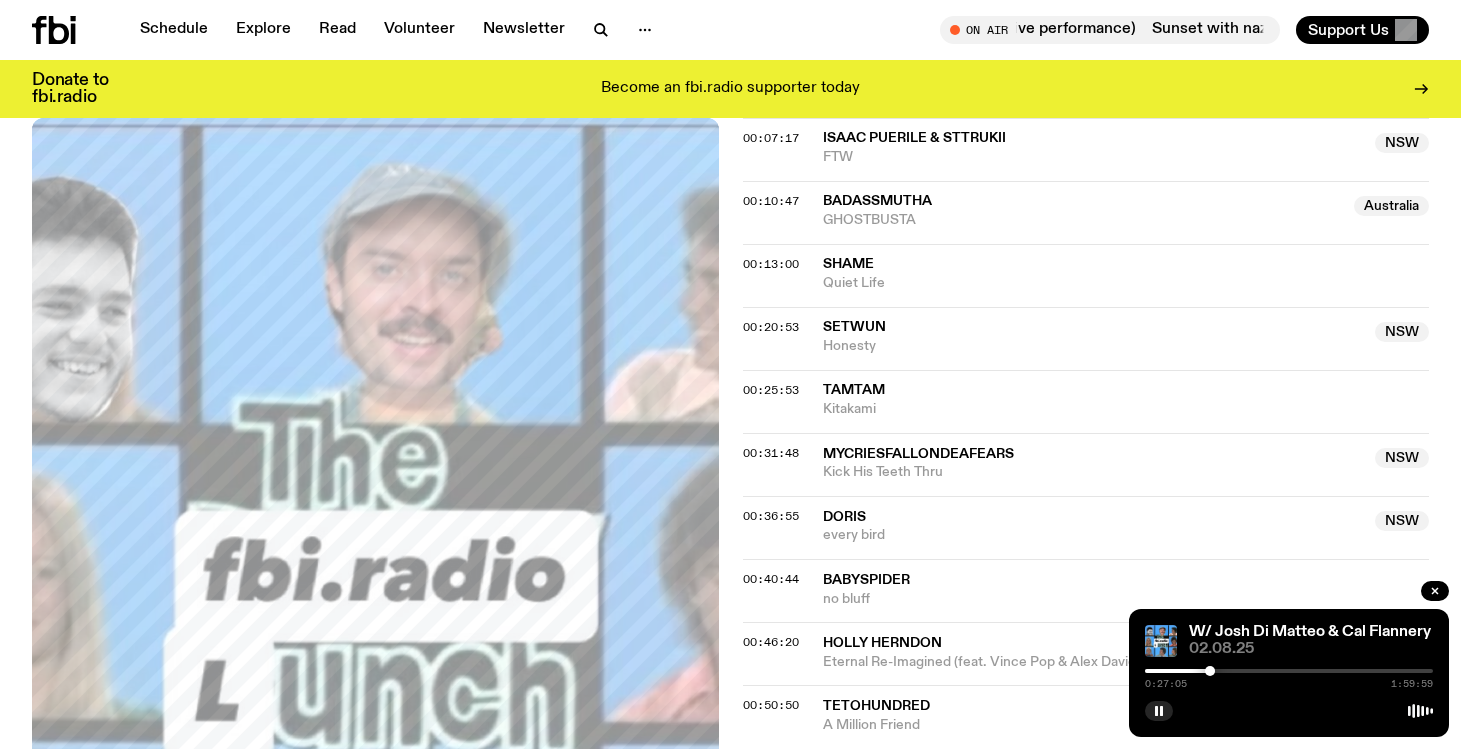 click at bounding box center [1210, 671] 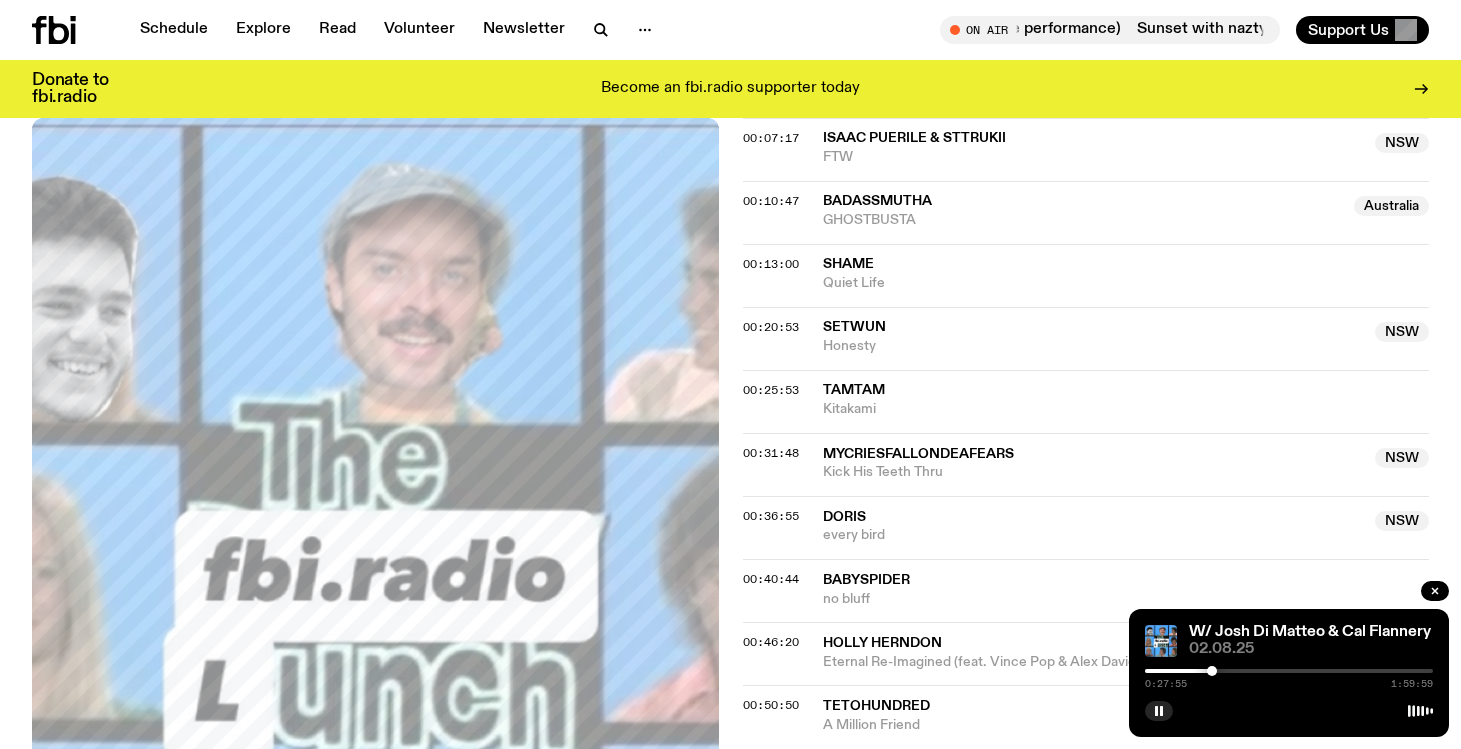click at bounding box center (1212, 671) 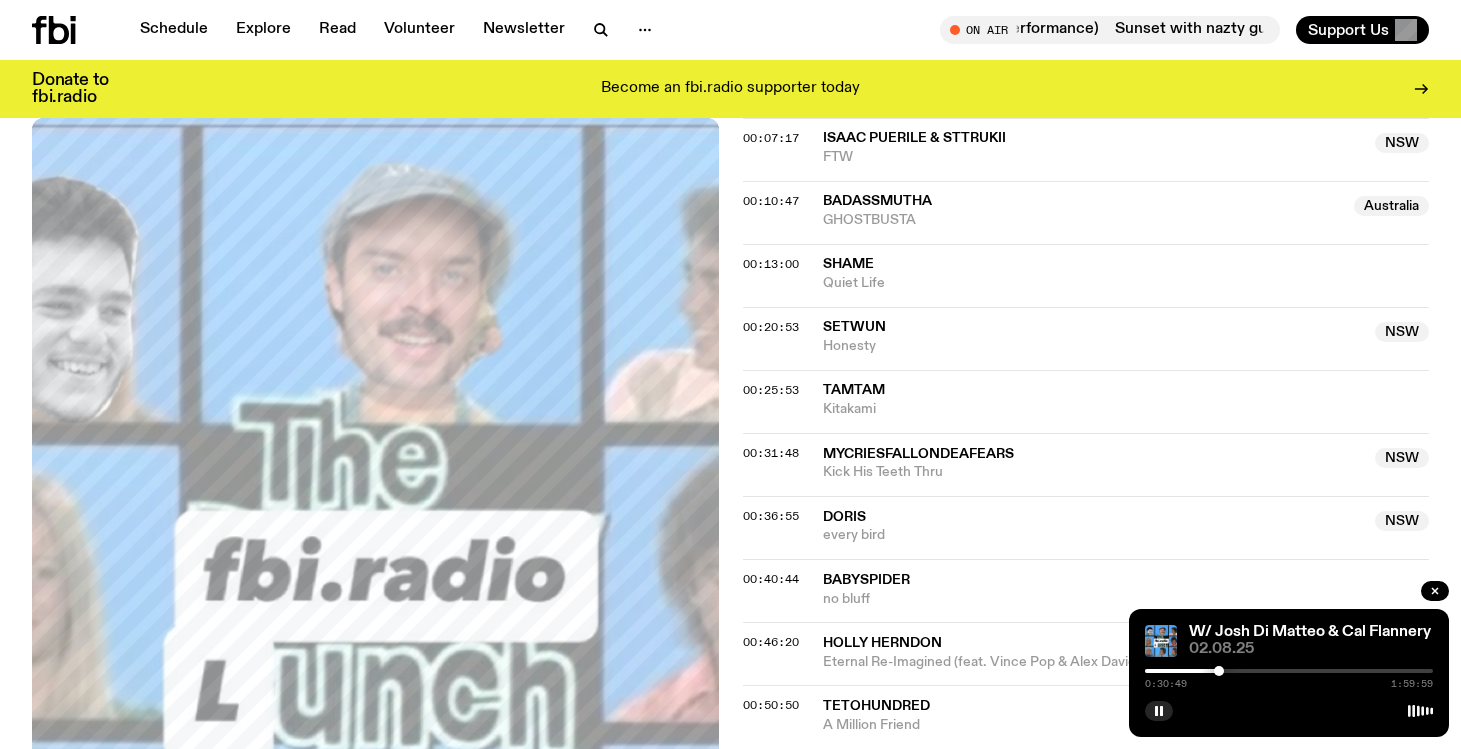 click at bounding box center [1219, 671] 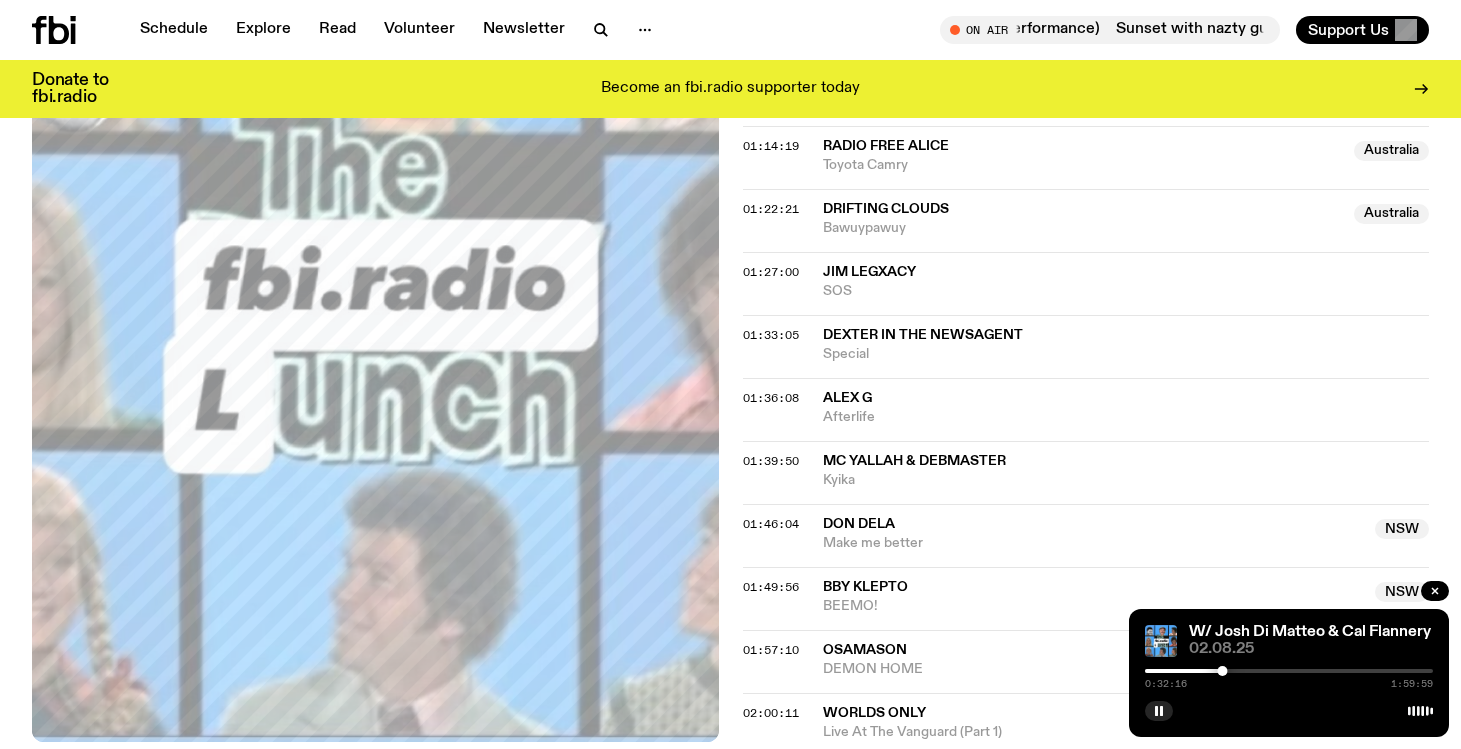 scroll, scrollTop: 1821, scrollLeft: 0, axis: vertical 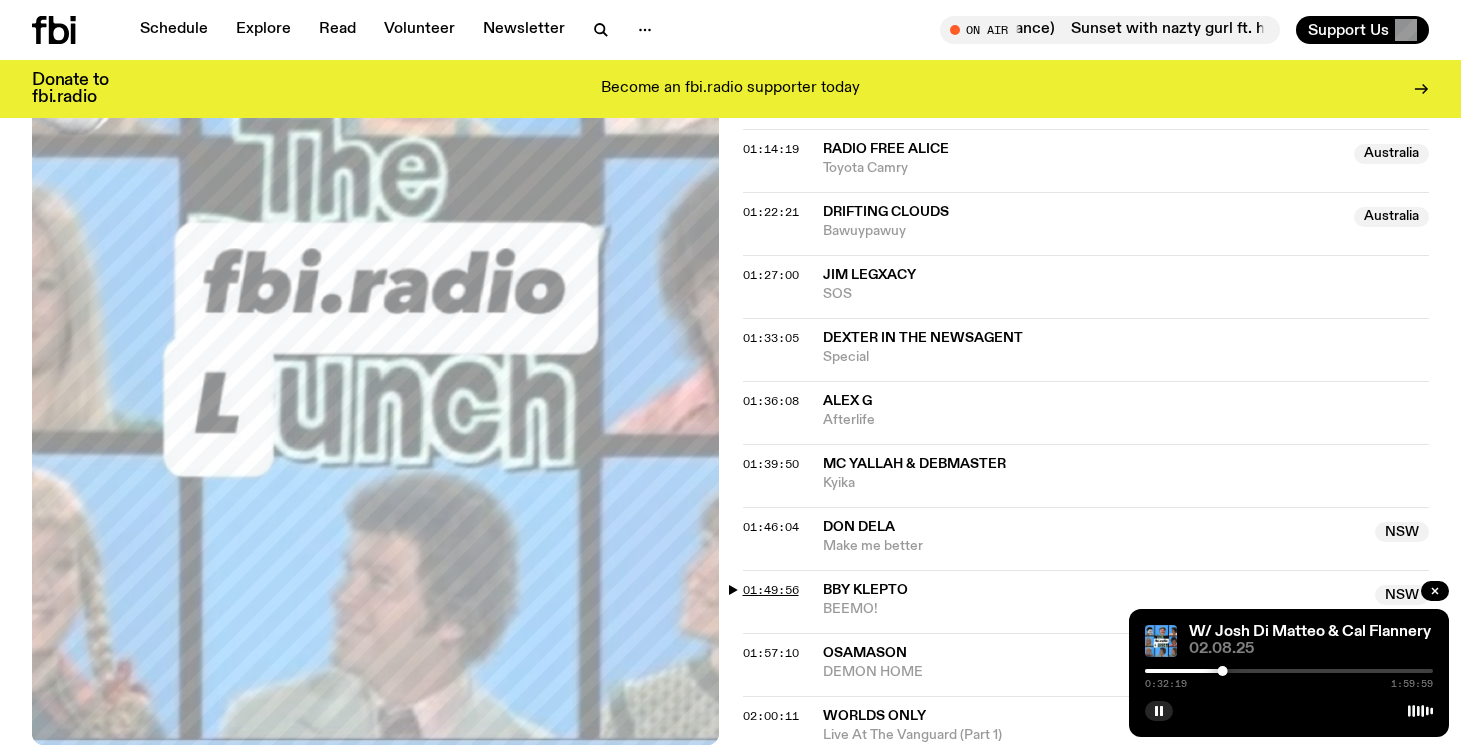 click on "01:49:56" at bounding box center (771, 590) 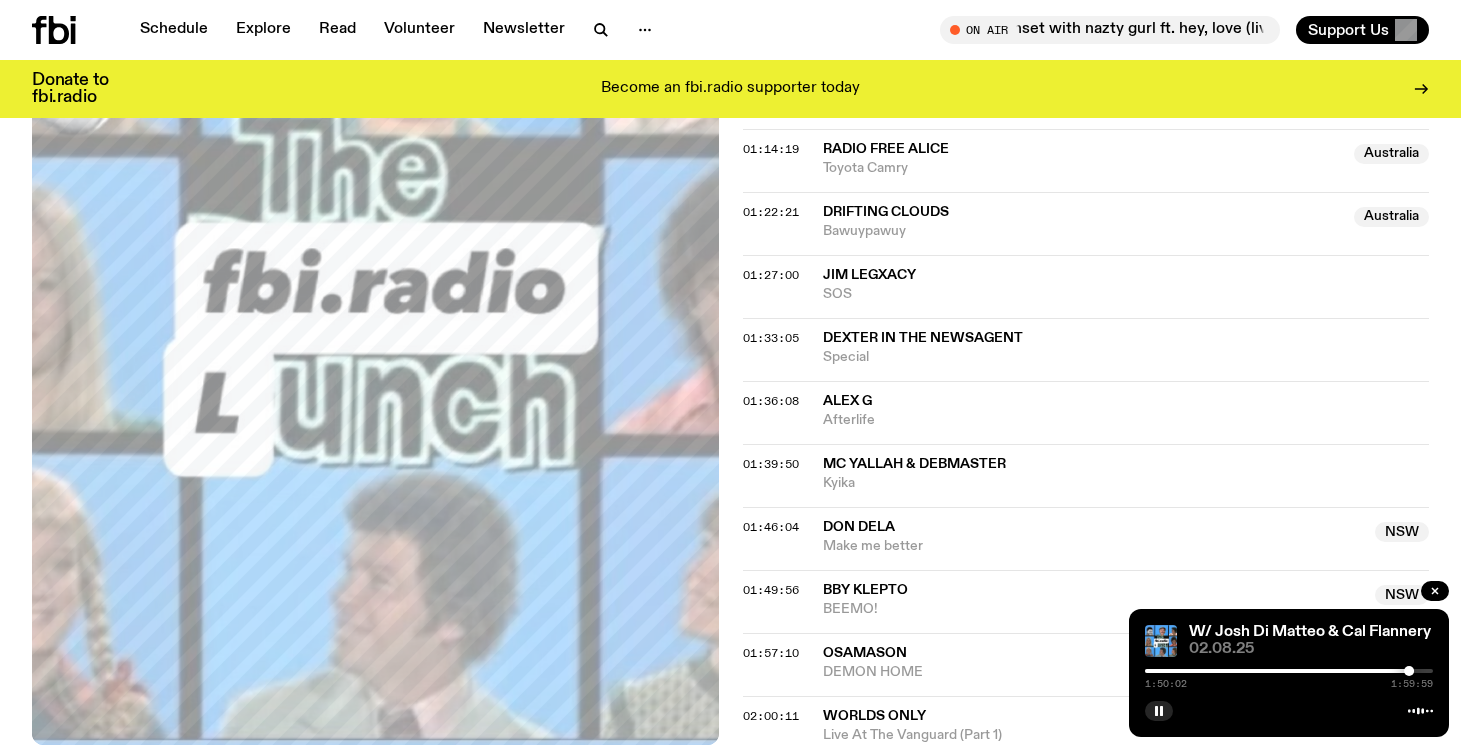 click at bounding box center [1409, 671] 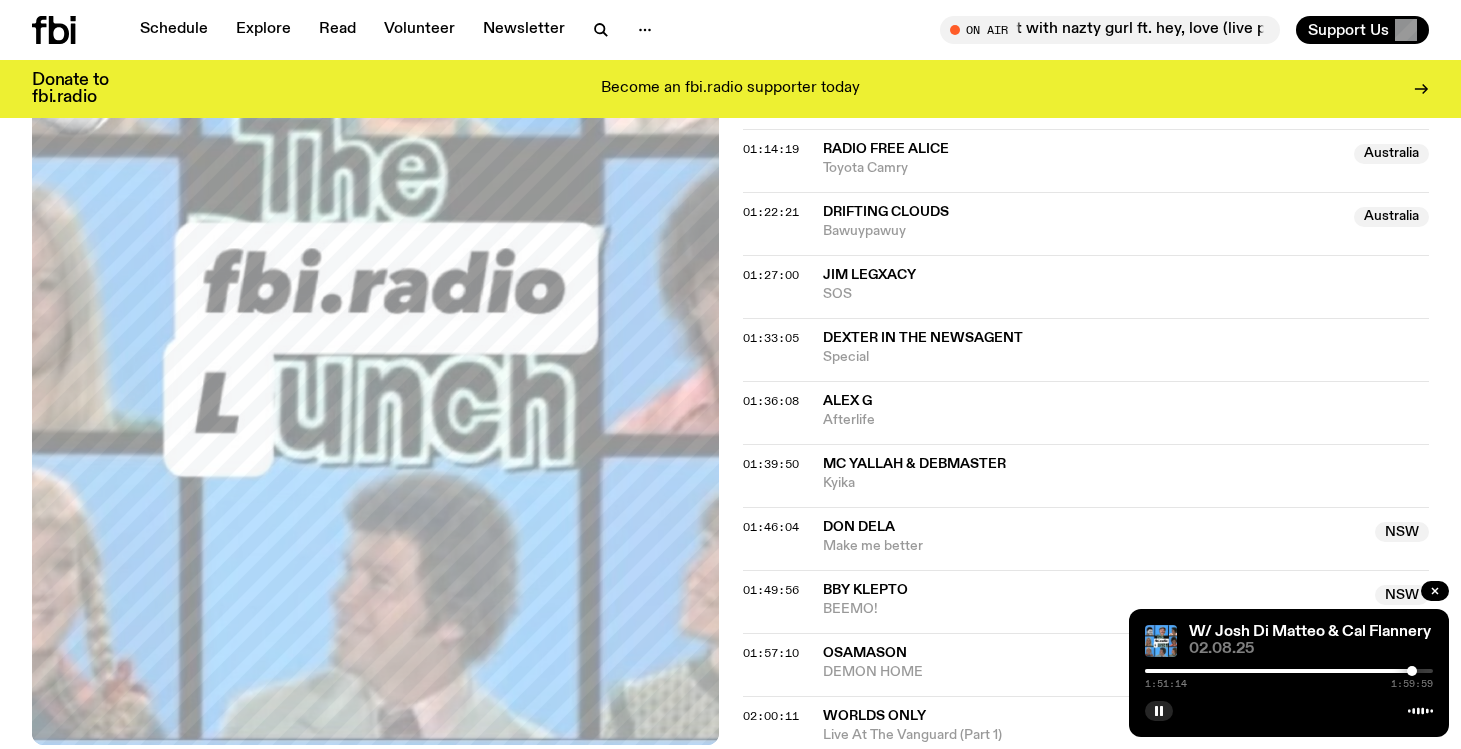 click at bounding box center [1412, 671] 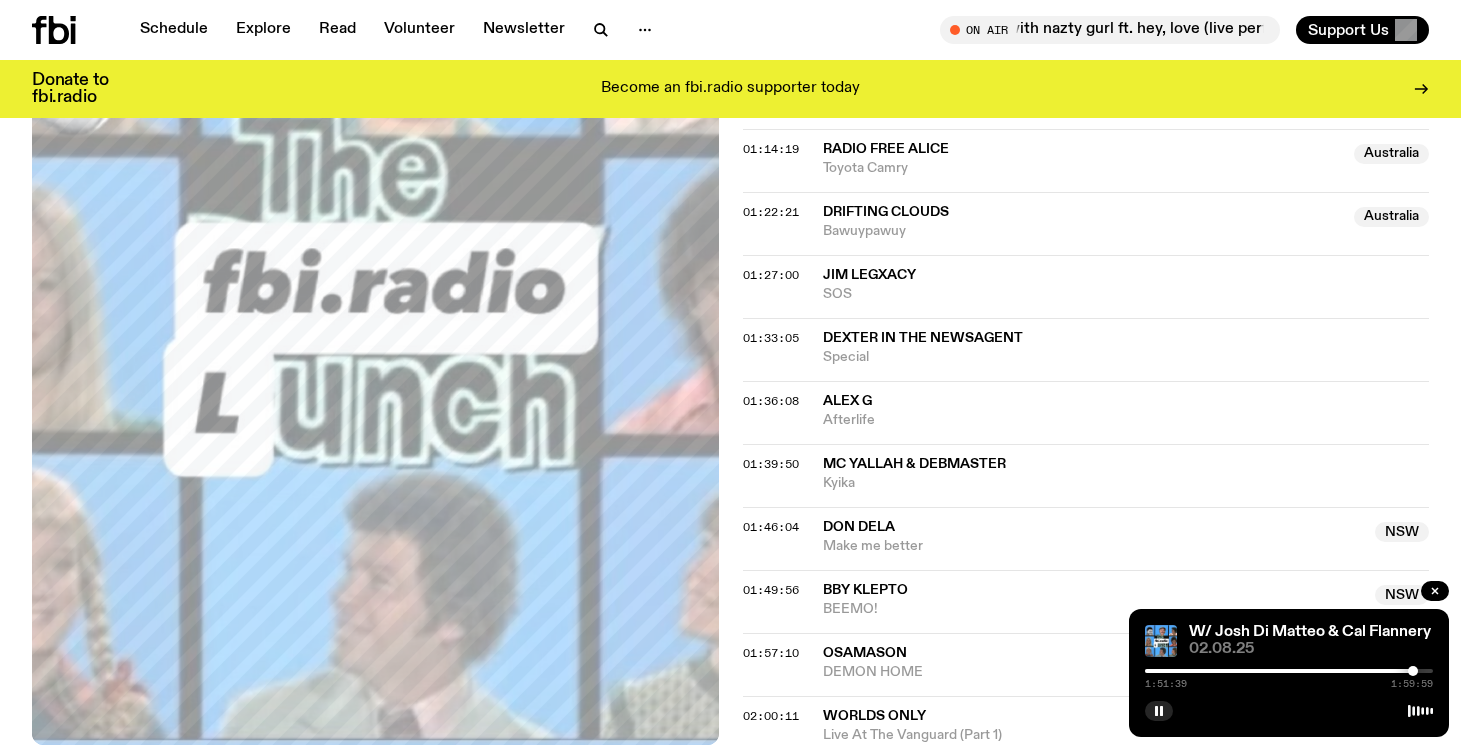 click at bounding box center [1413, 671] 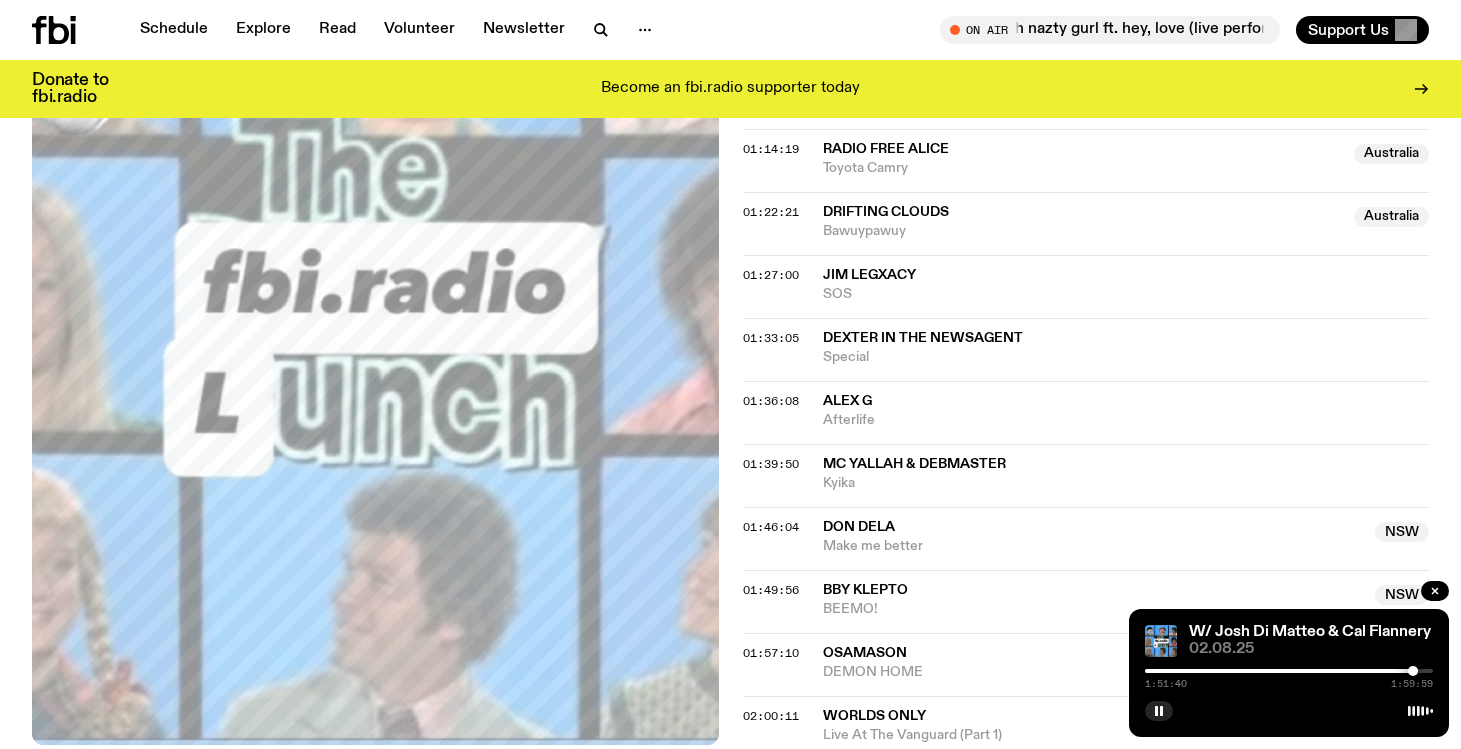 click at bounding box center [1413, 671] 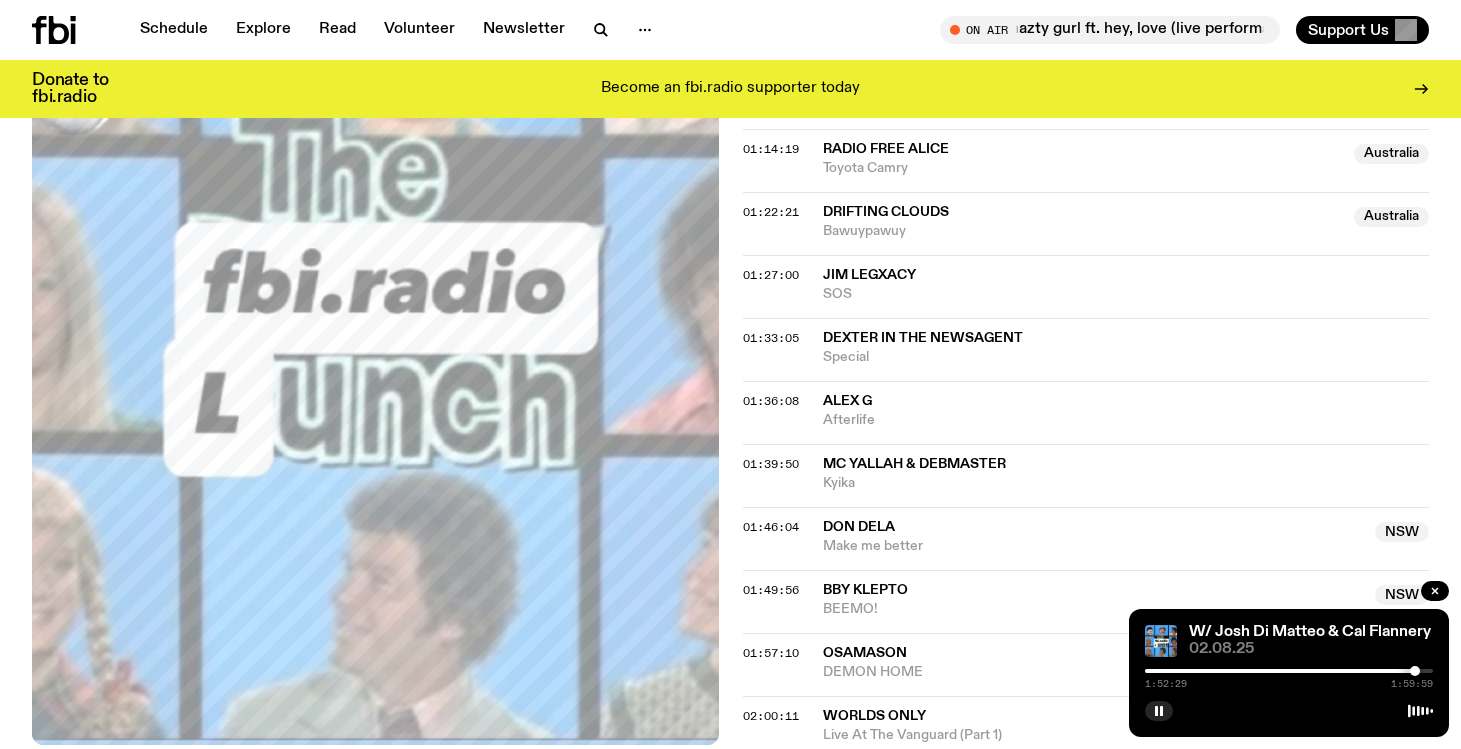 click at bounding box center [1415, 671] 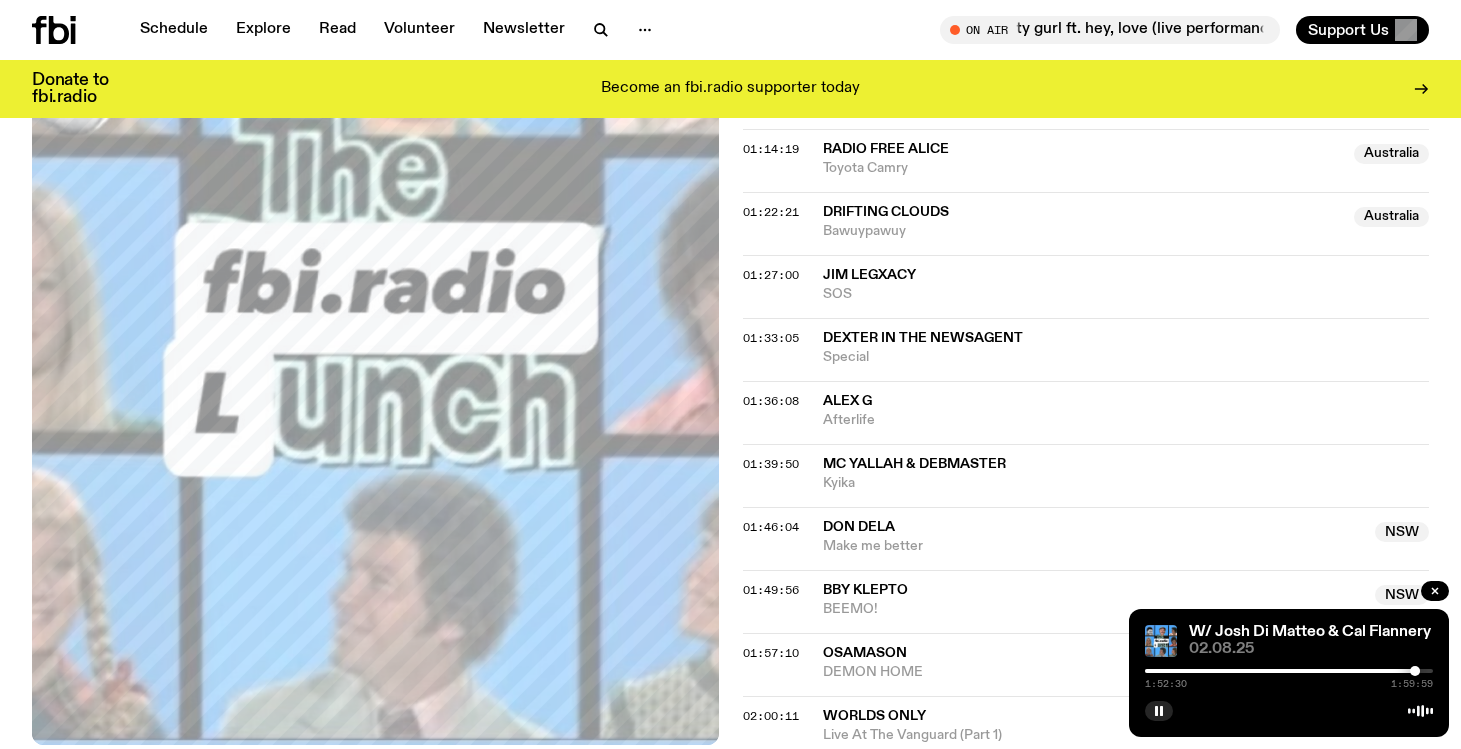 click at bounding box center (1415, 671) 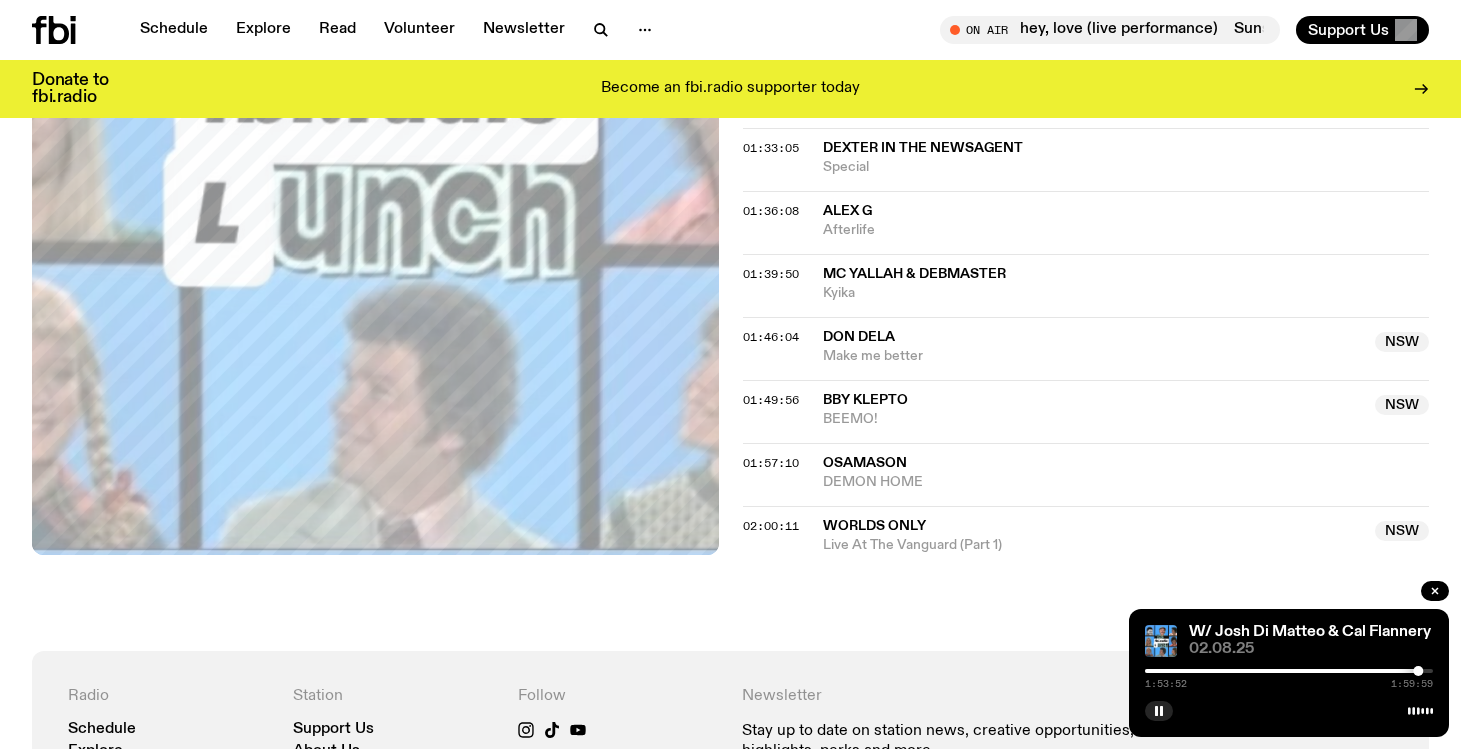 scroll, scrollTop: 2012, scrollLeft: 0, axis: vertical 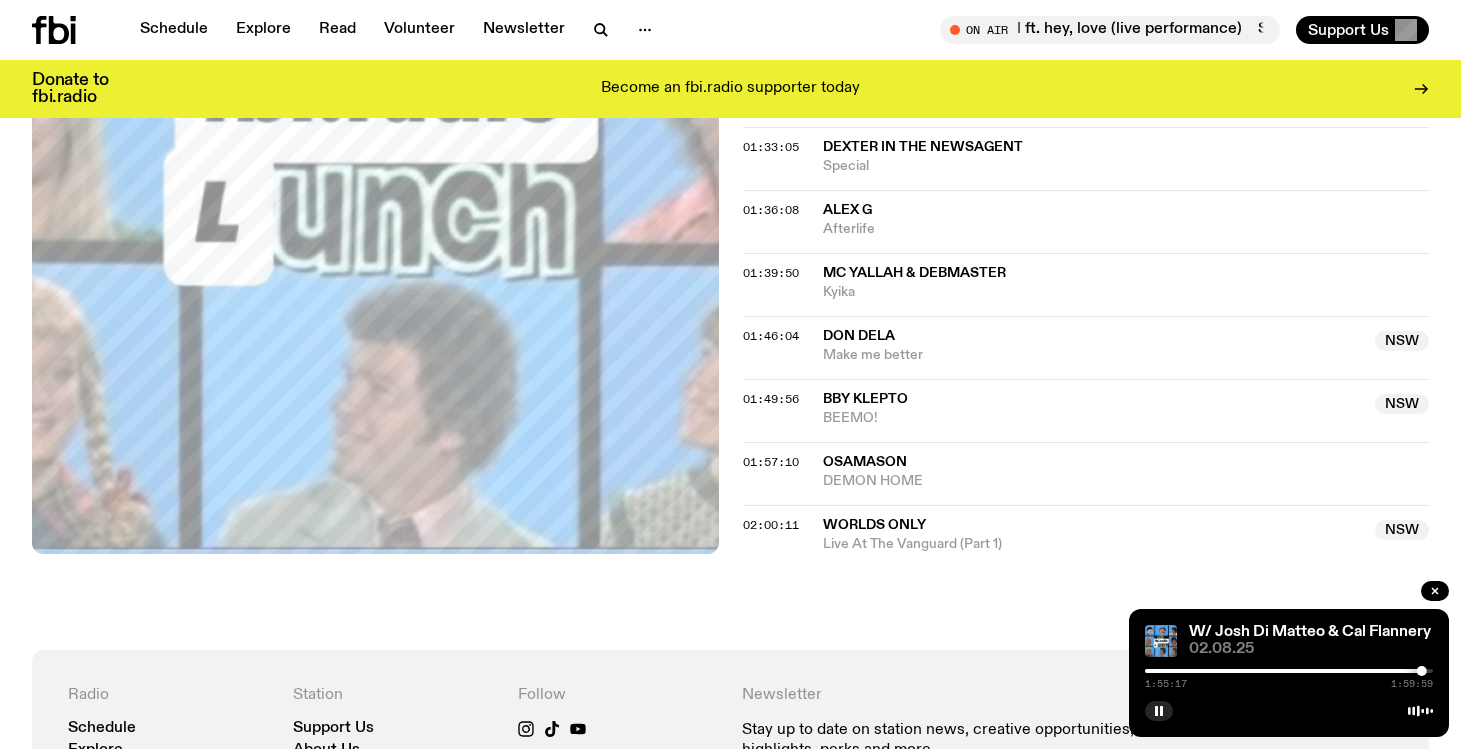 click at bounding box center (1289, 671) 